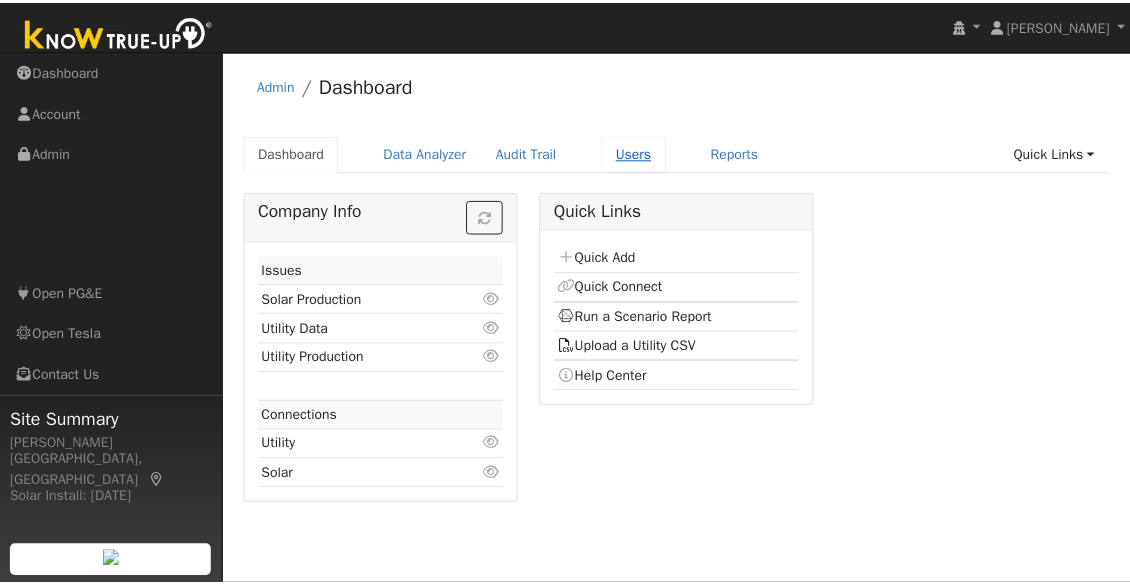 scroll, scrollTop: 0, scrollLeft: 0, axis: both 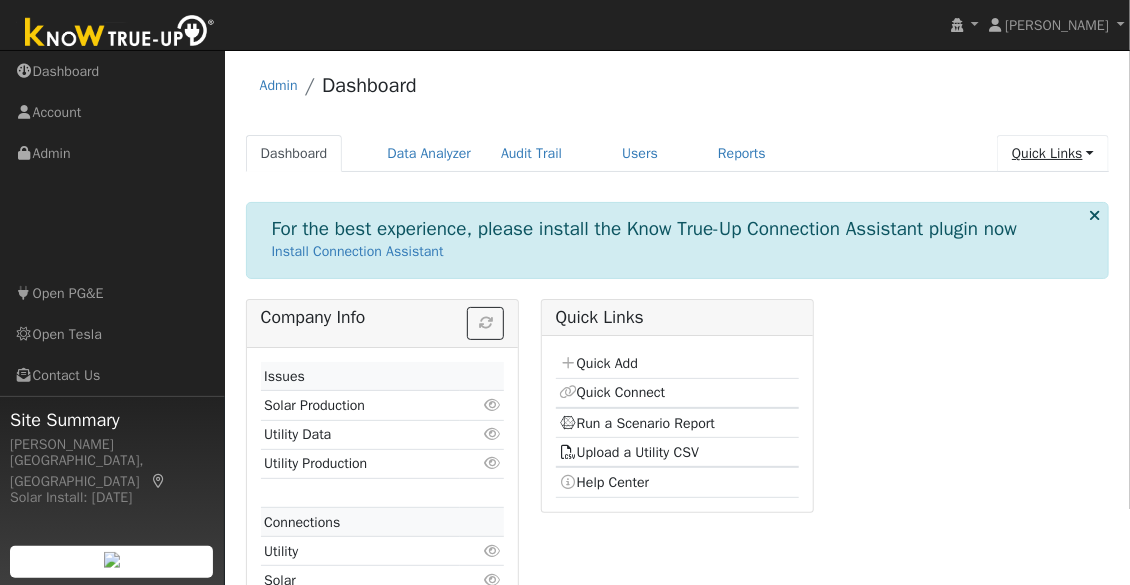 click on "Quick Links" at bounding box center (1053, 153) 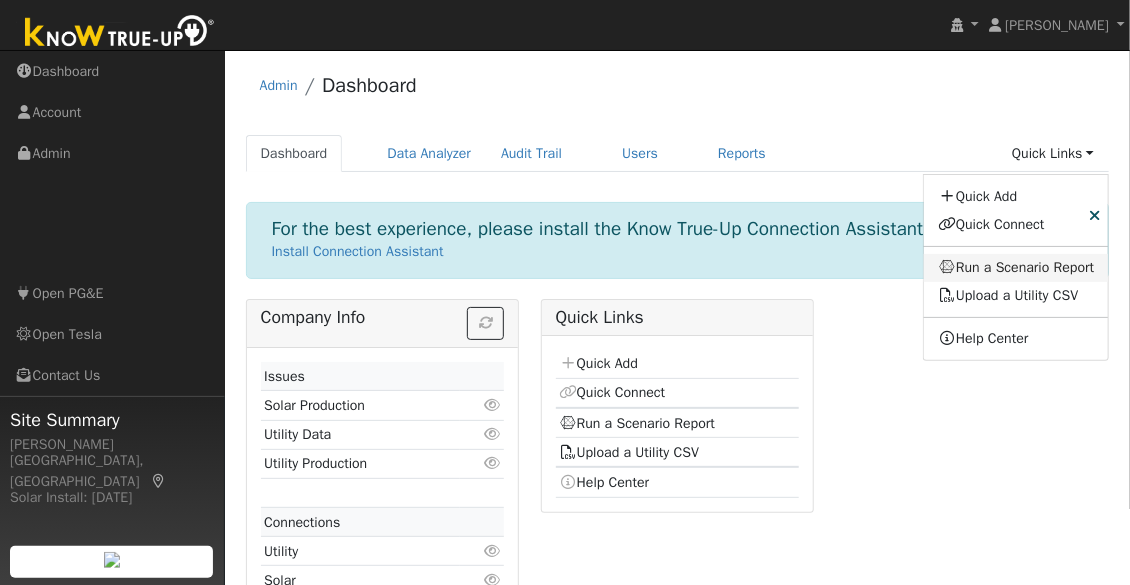 click on "Run a Scenario Report" at bounding box center [1016, 268] 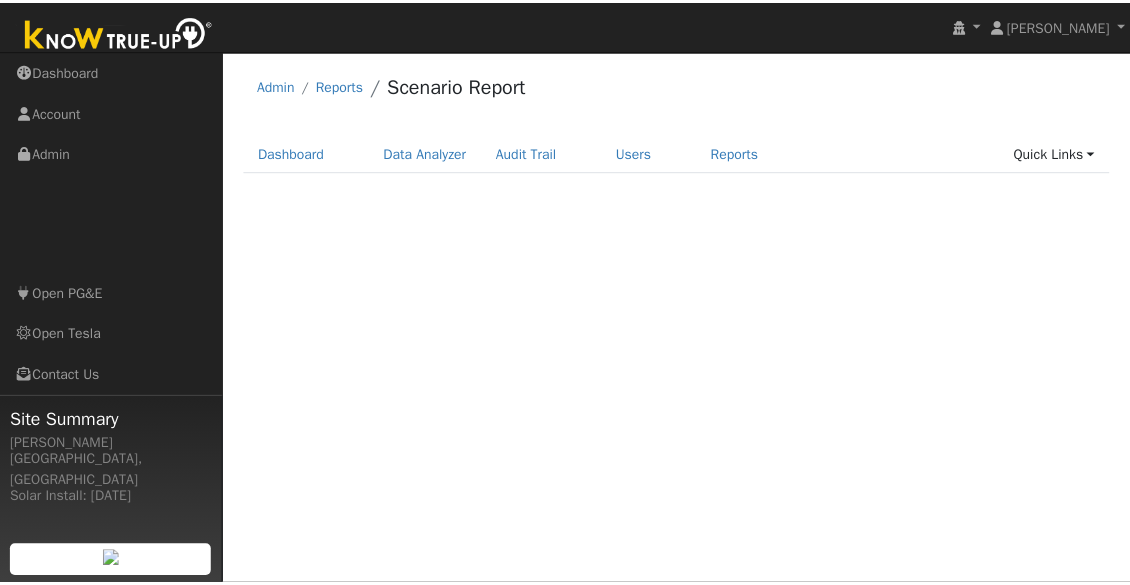 scroll, scrollTop: 0, scrollLeft: 0, axis: both 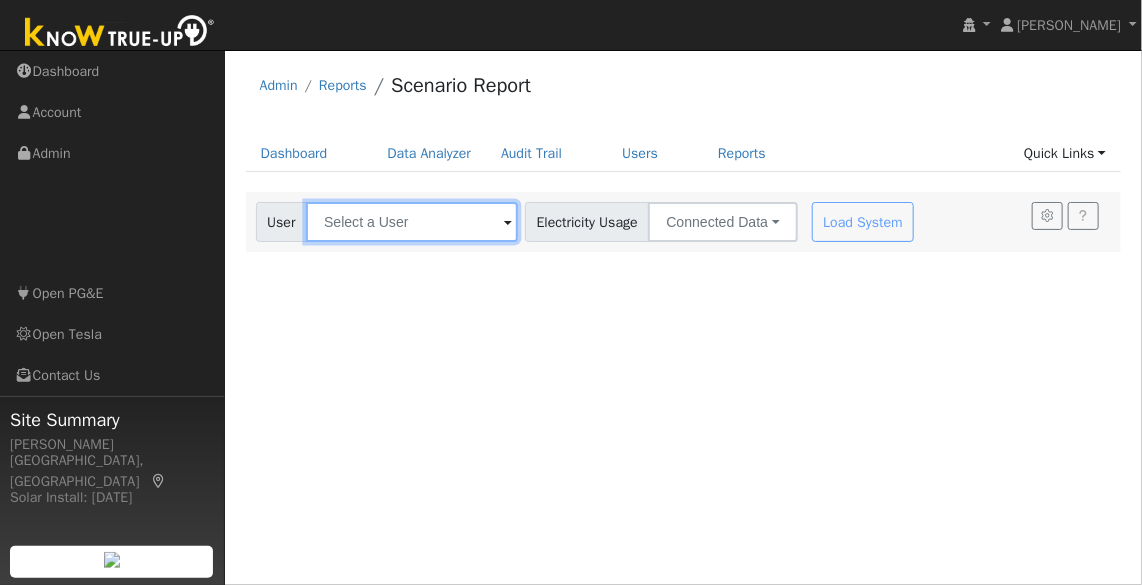 click at bounding box center [412, 222] 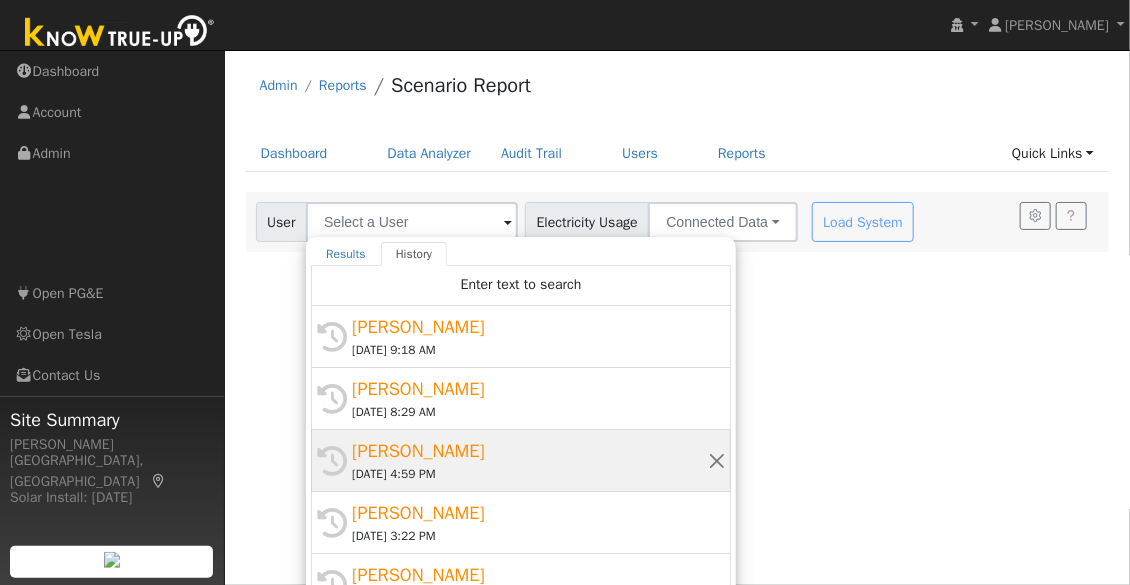click on "07/23/2025 4:59 PM" at bounding box center (530, 474) 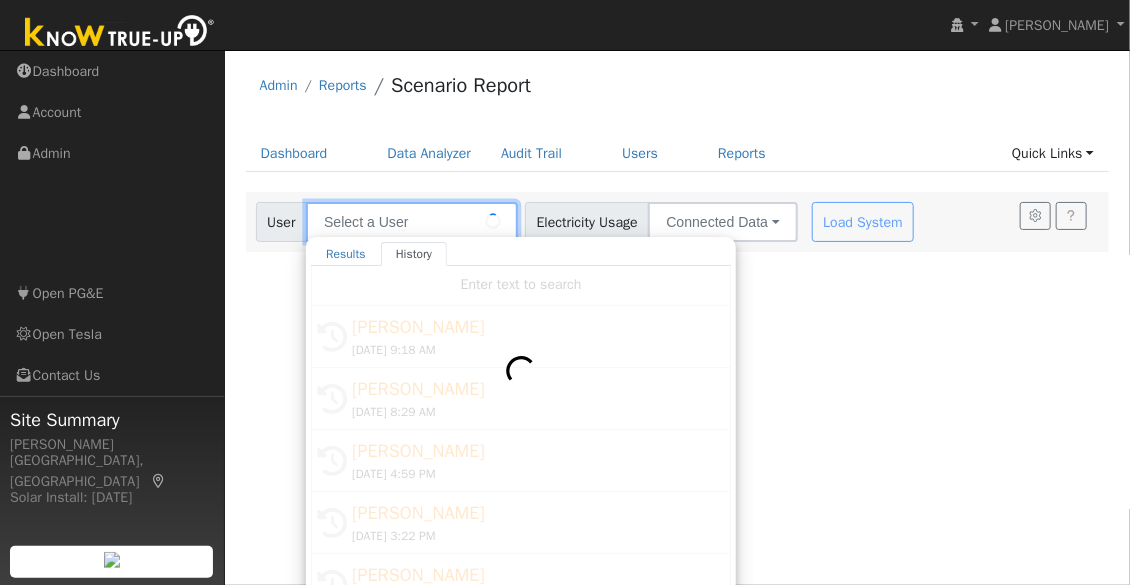 type on "Andy Meyers" 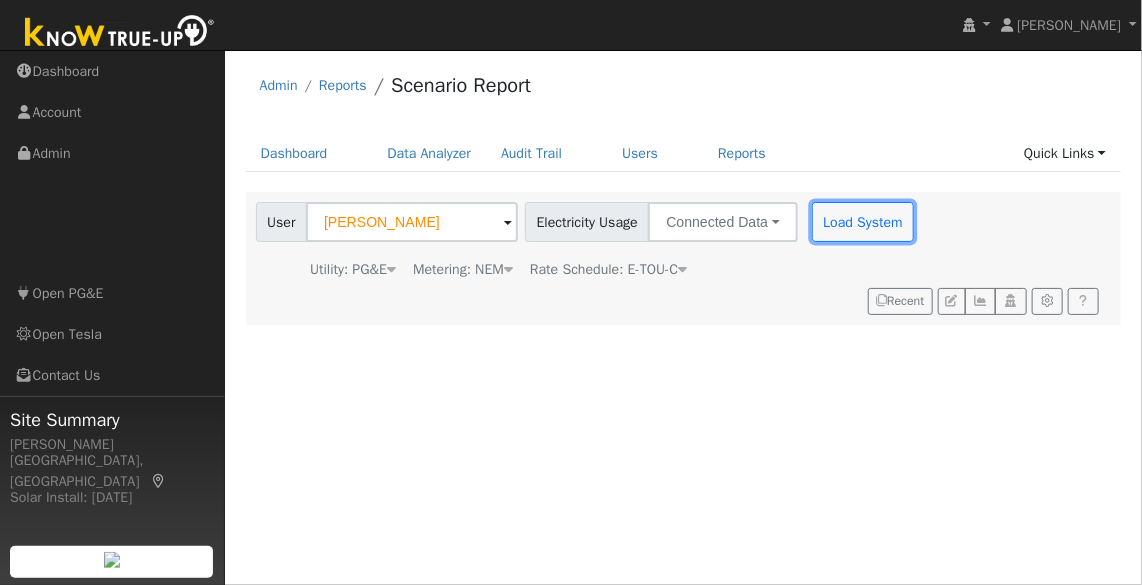 click on "Load System" at bounding box center [863, 222] 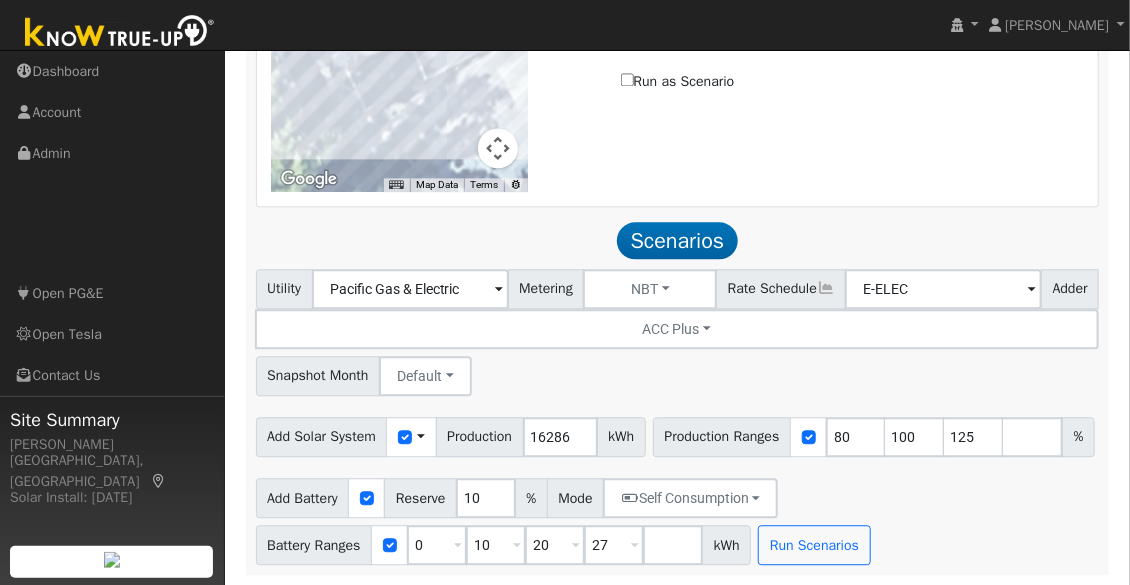 scroll, scrollTop: 1710, scrollLeft: 0, axis: vertical 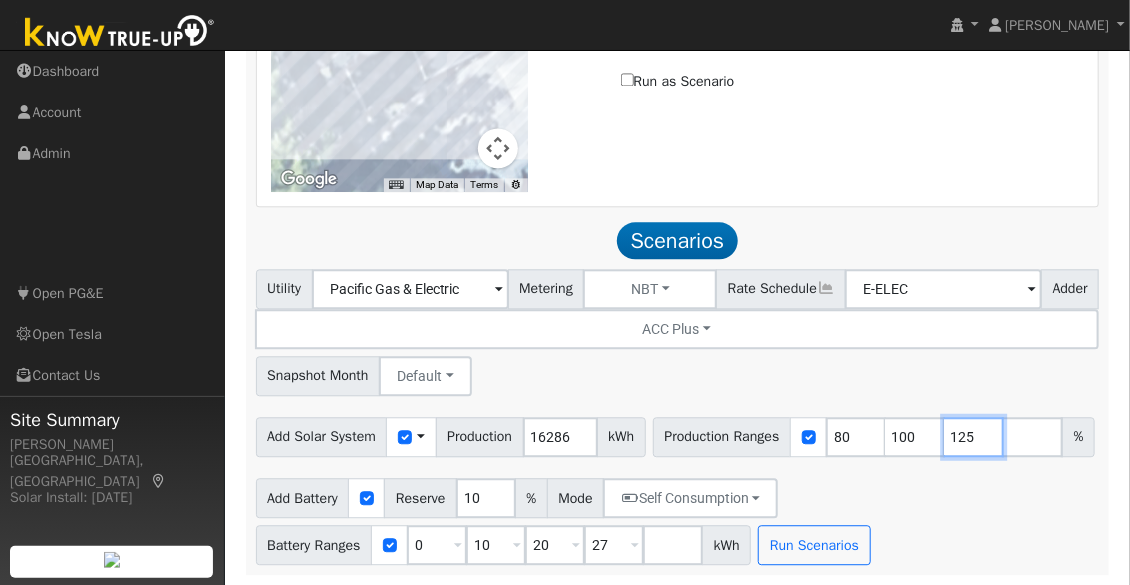 drag, startPoint x: 586, startPoint y: 441, endPoint x: 533, endPoint y: 429, distance: 54.34151 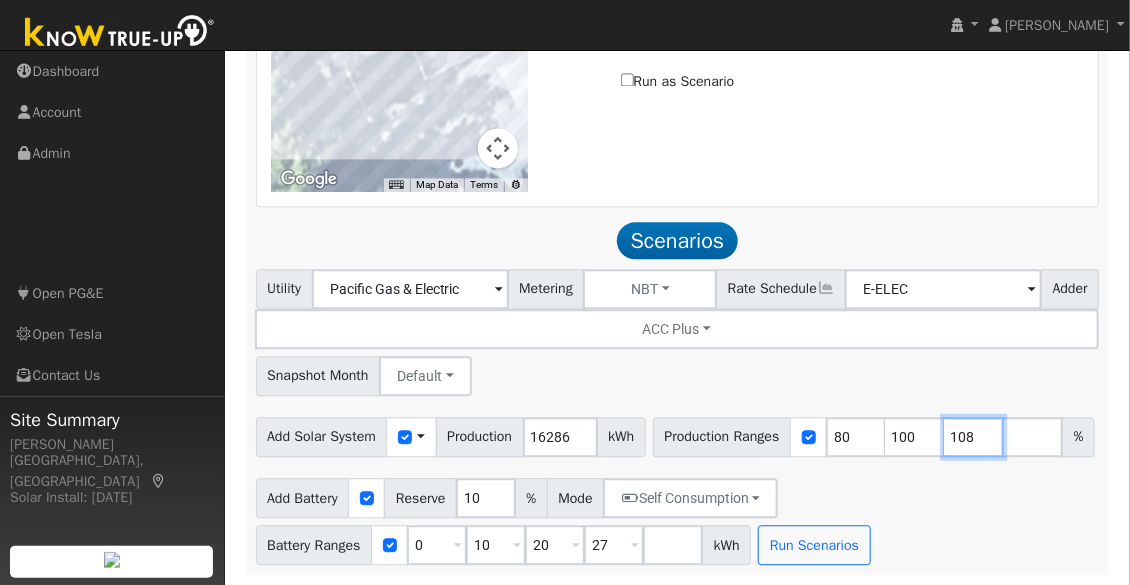 type on "108" 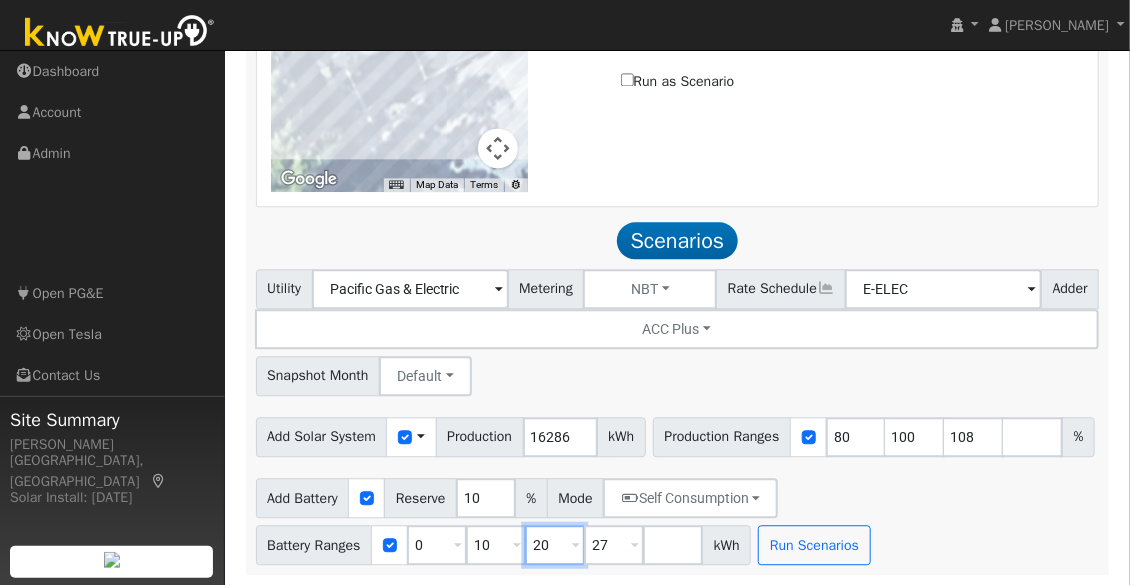 click on "20" at bounding box center [555, 545] 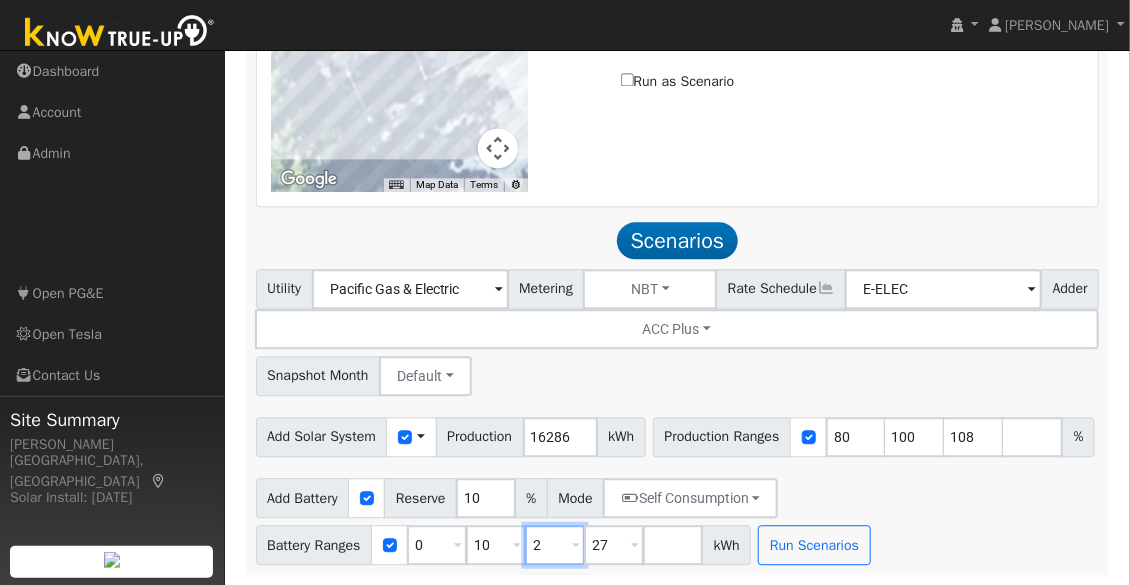 type on "27" 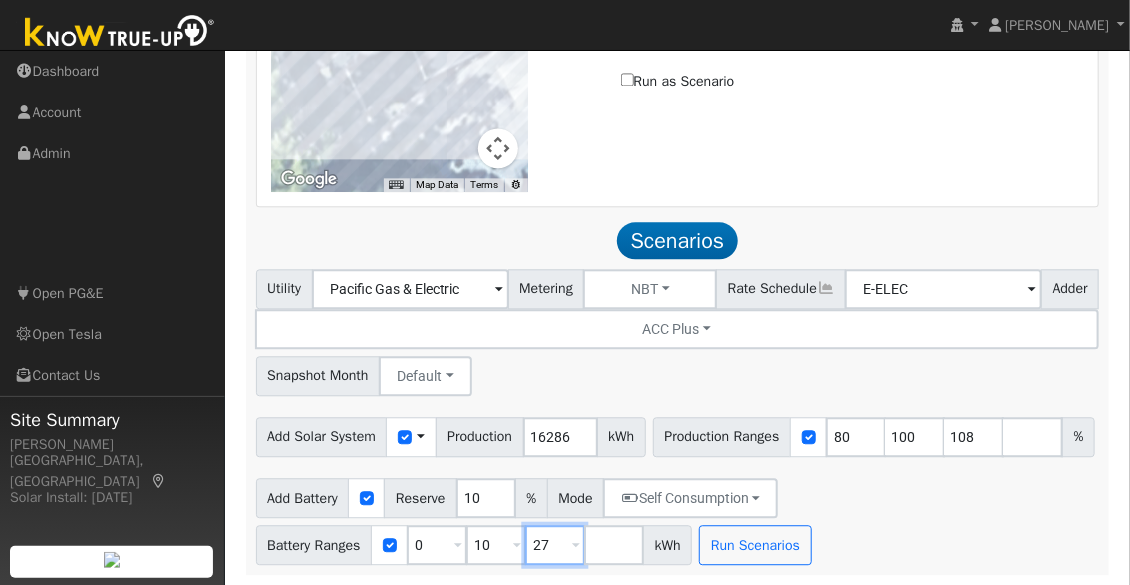 type on "27" 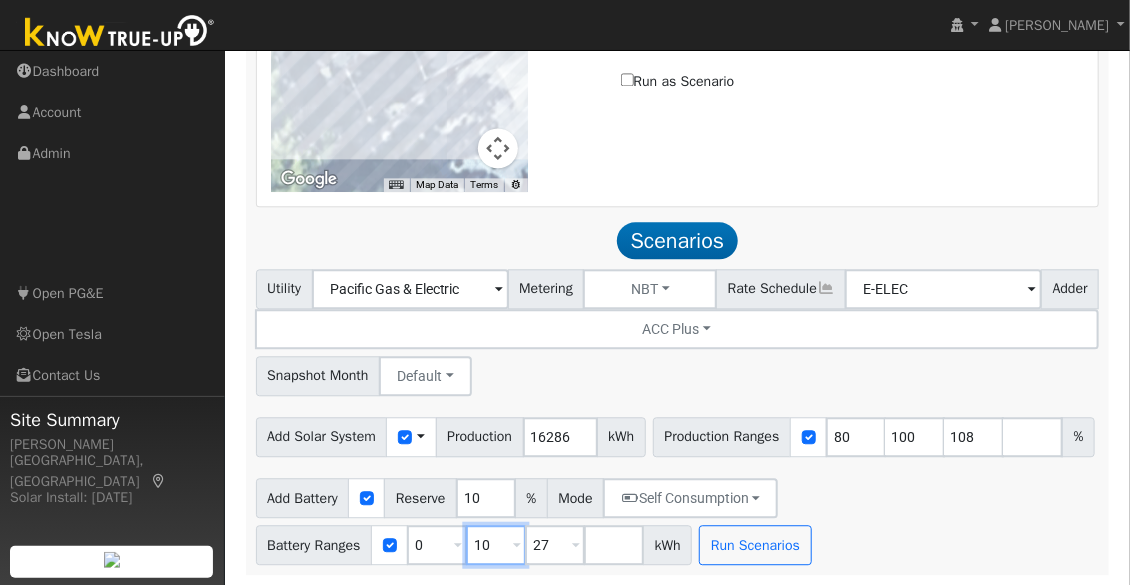 click on "10" at bounding box center (496, 545) 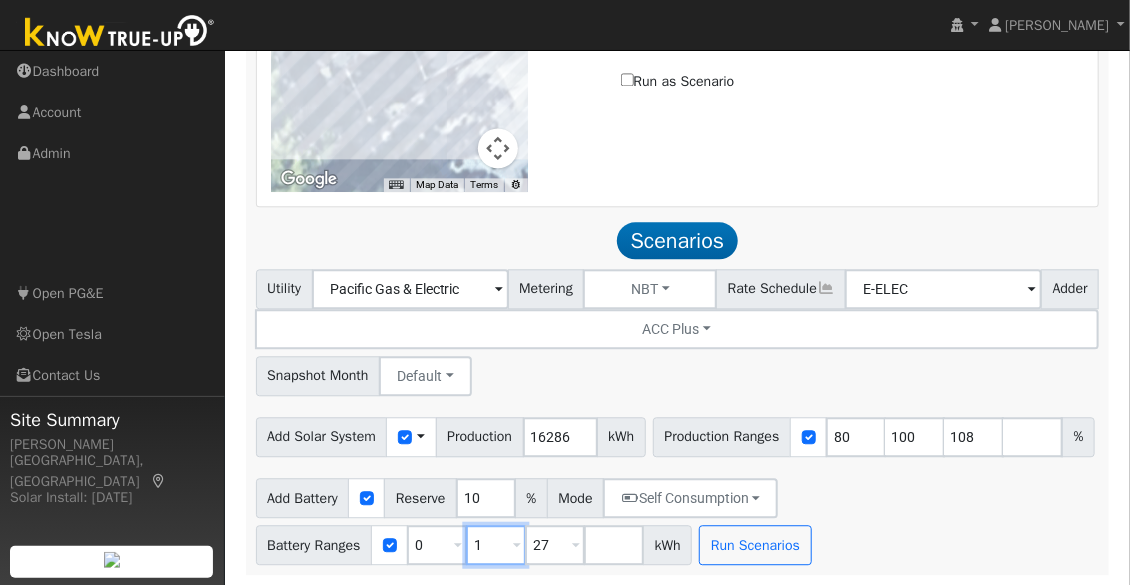 type on "27" 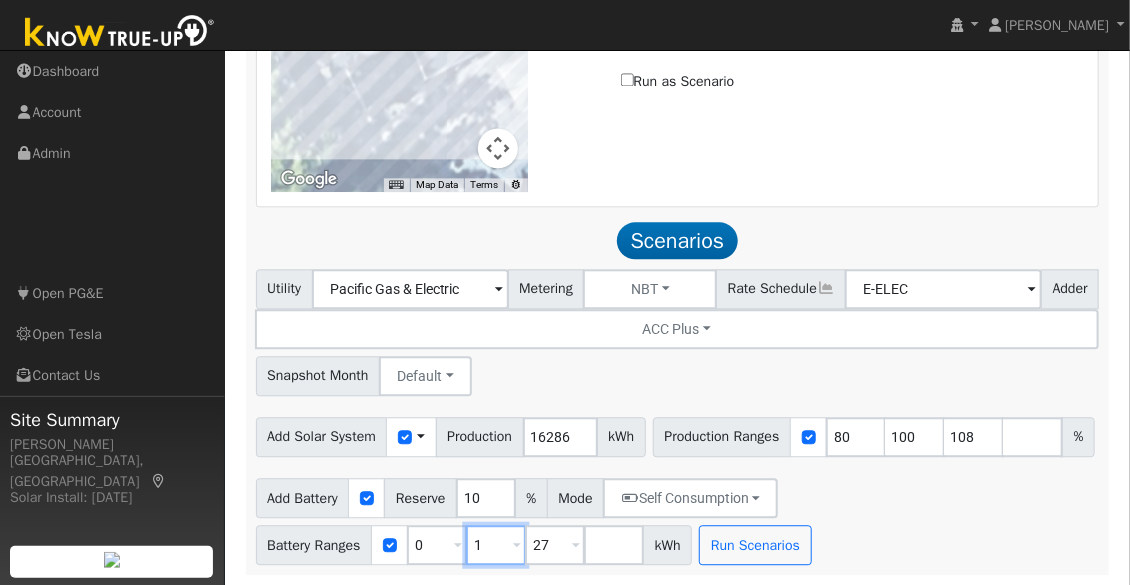 type 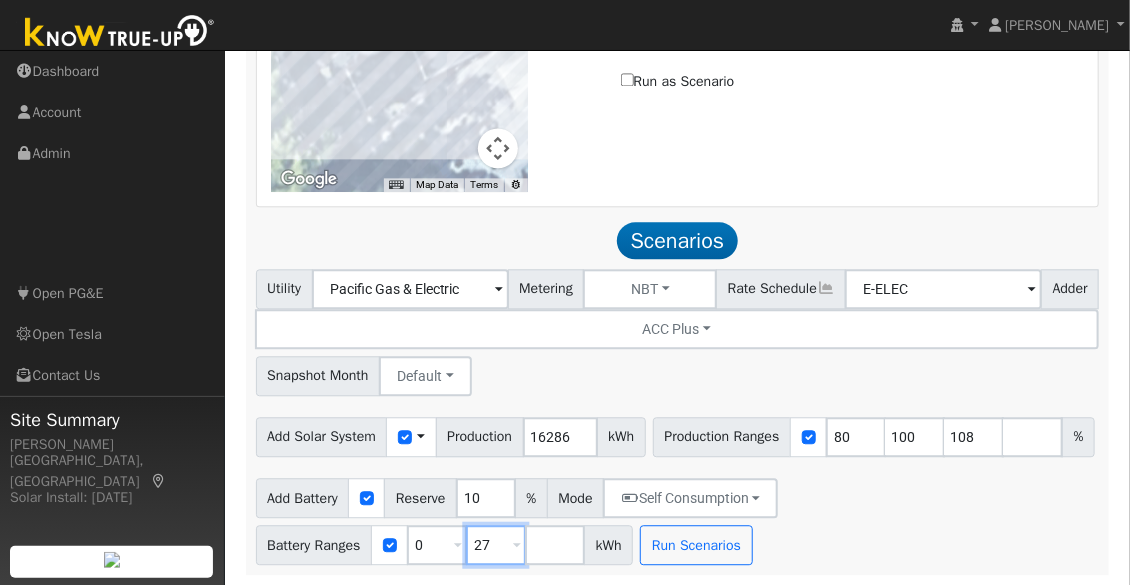 type on "27" 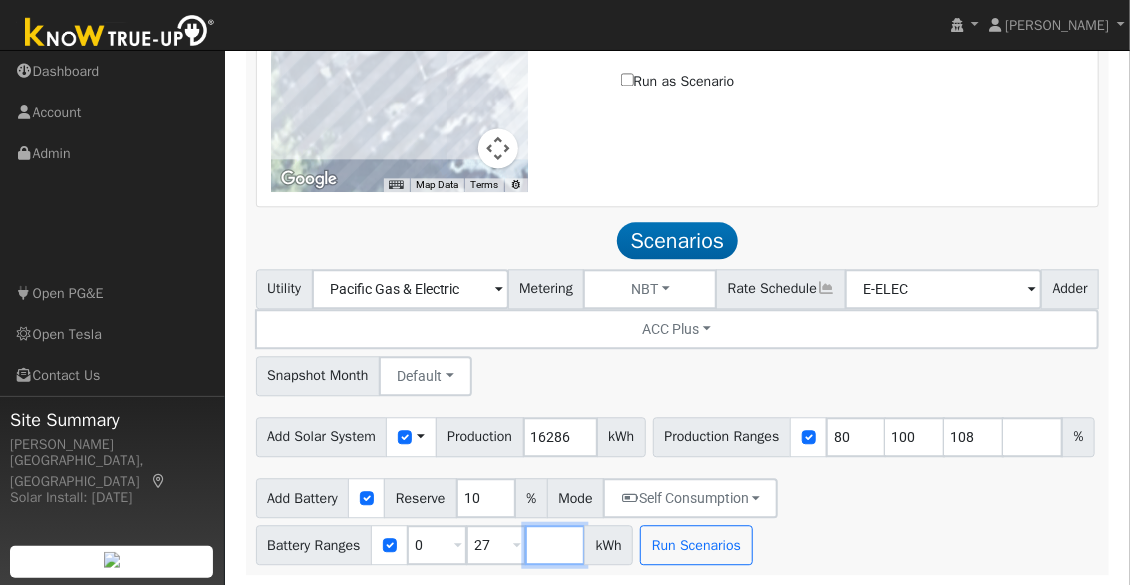 click at bounding box center (555, 545) 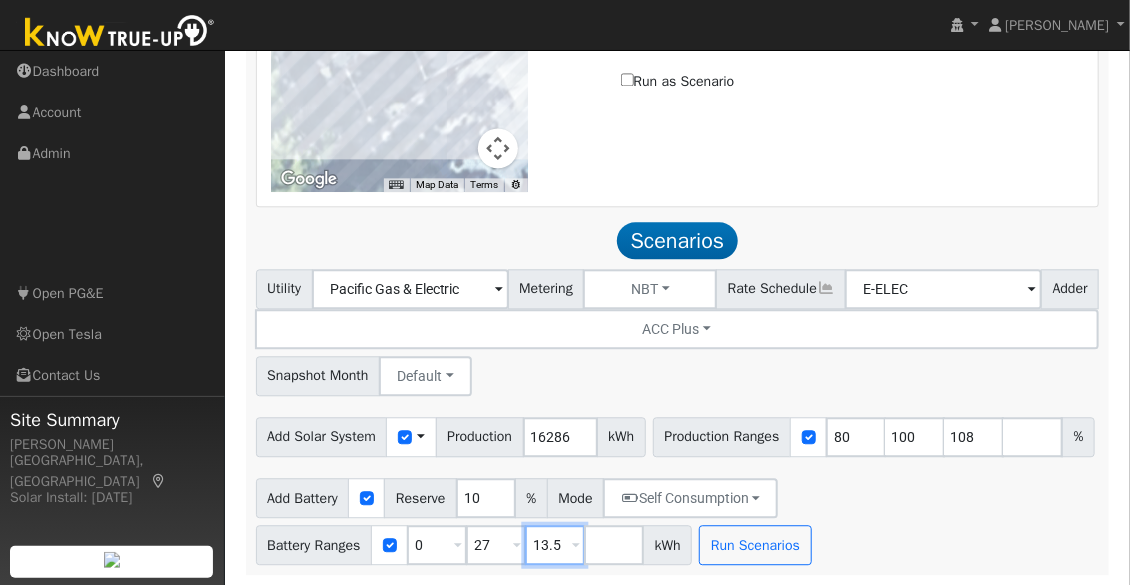 type on "13.5" 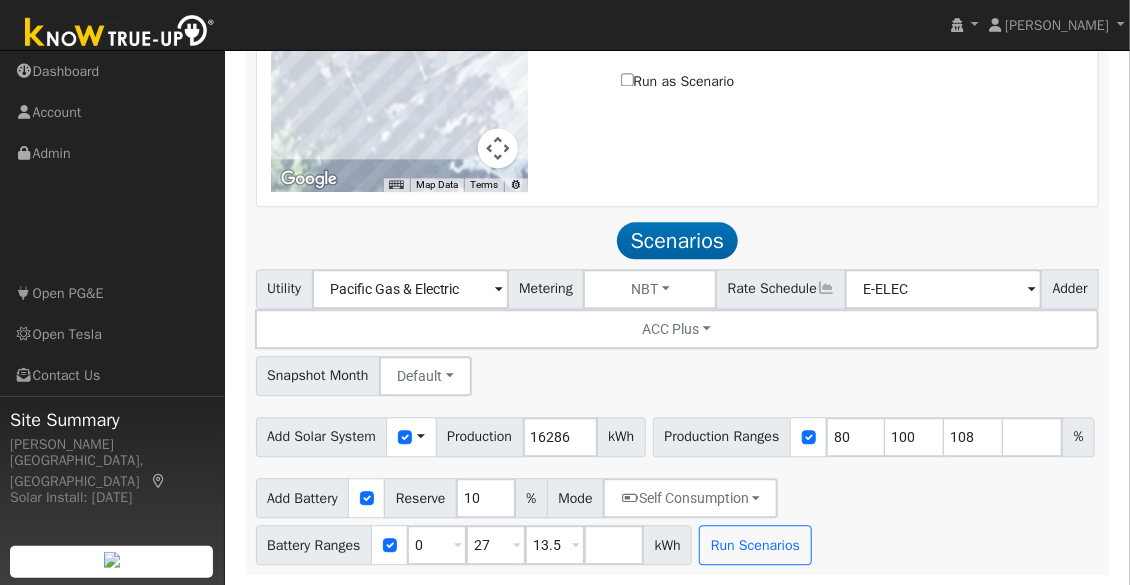 type on "13.5" 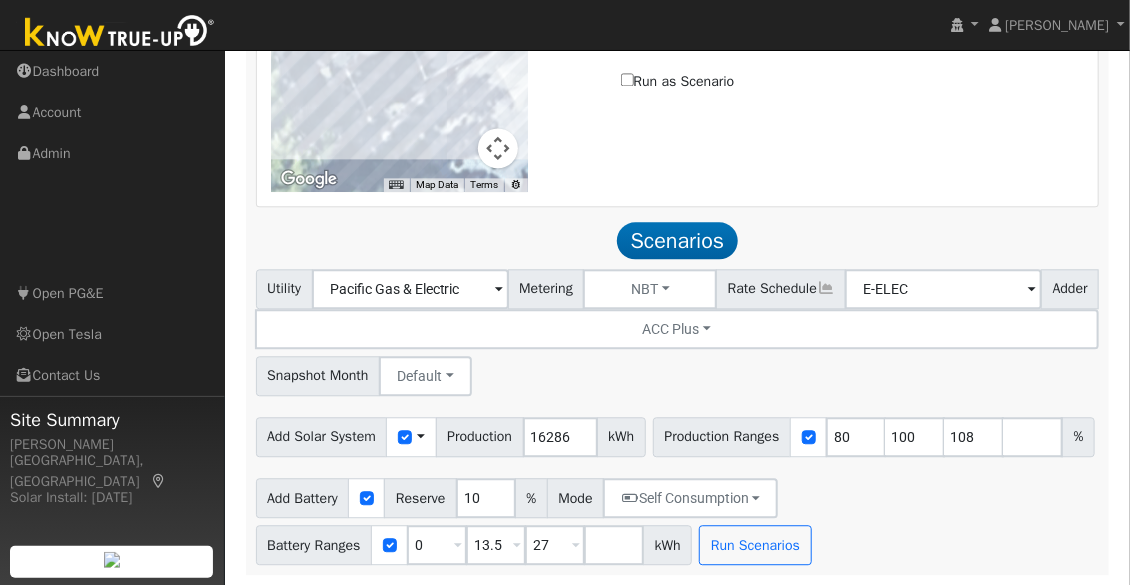 click on "Utility Pacific Gas & Electric Metering NBT NEM NBT  Rate Schedule  E-ELEC Adder ACC Plus - None - ACC Plus SB-535 Snapshot Month Default Jan Feb Mar Apr May Jun Jul Aug Sep Oct Nov Dec Add Solar System Use CSV Data Production 16286 kWh Production Ranges 80 100 108 % Add Battery Reserve 10 % Mode  Self Consumption  Self Consumption  Peak Savings    ACC High Value Push    Backup Battery Ranges 0 Overrides Reserve % Mode  None None  Self Consumption  Peak Savings    ACC High Value Push    Backup 13.5 Overrides Reserve % Mode  None None  Self Consumption  Peak Savings    ACC High Value Push    Backup 27 Overrides Reserve % Mode  None None  Self Consumption  Peak Savings    ACC High Value Push    Backup kWh Run Scenarios" at bounding box center (677, 417) 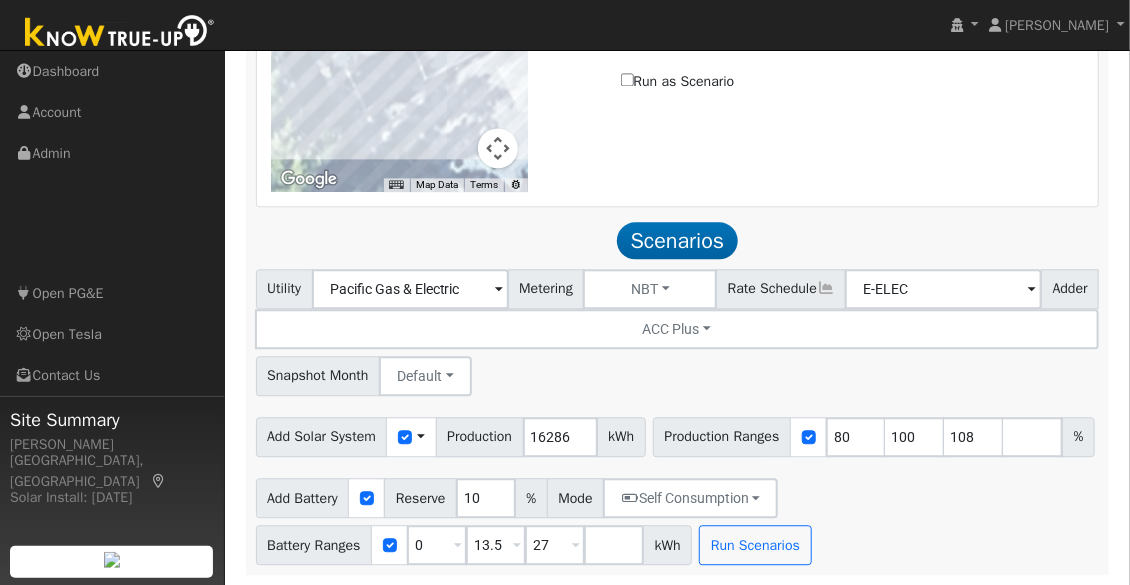 click on "Utility Pacific Gas & Electric Metering NBT NEM NBT  Rate Schedule  E-ELEC Adder ACC Plus - None - ACC Plus SB-535 Snapshot Month Default Jan Feb Mar Apr May Jun Jul Aug Sep Oct Nov Dec Add Solar System Use CSV Data Production 16286 kWh Production Ranges 80 100 108 % Add Battery Reserve 10 % Mode  Self Consumption  Self Consumption  Peak Savings    ACC High Value Push    Backup Battery Ranges 0 Overrides Reserve % Mode  None None  Self Consumption  Peak Savings    ACC High Value Push    Backup 13.5 Overrides Reserve % Mode  None None  Self Consumption  Peak Savings    ACC High Value Push    Backup 27 Overrides Reserve % Mode  None None  Self Consumption  Peak Savings    ACC High Value Push    Backup kWh Run Scenarios" at bounding box center [677, 417] 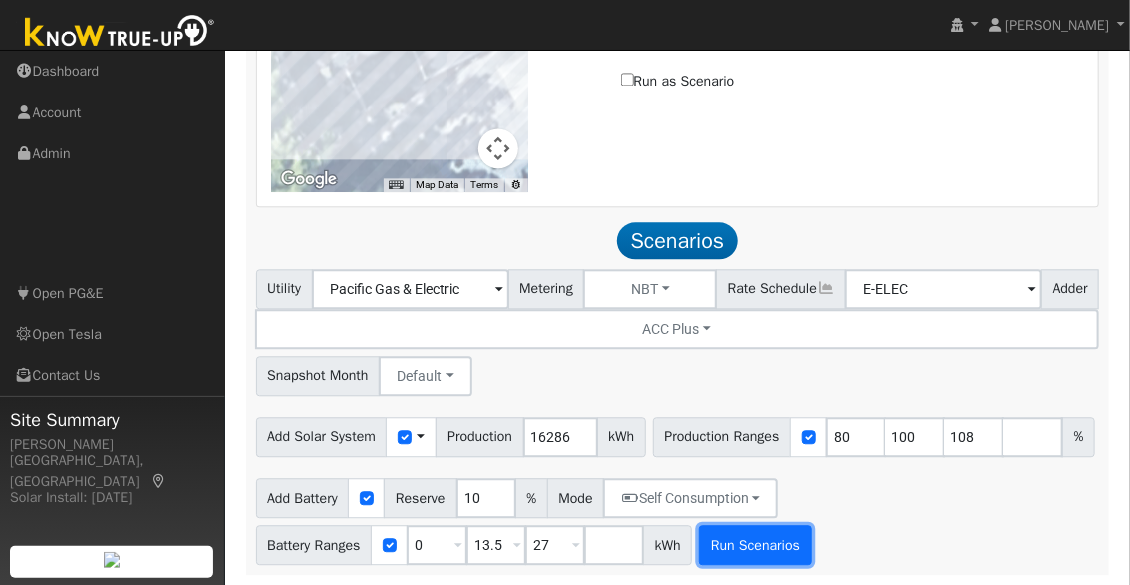 click on "Run Scenarios" at bounding box center [755, 545] 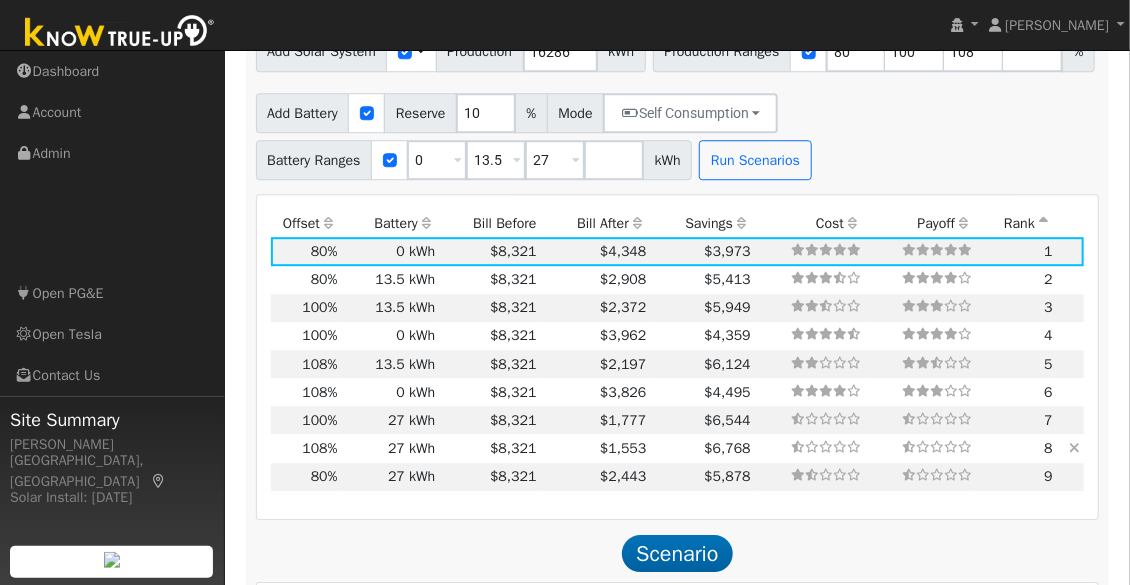 scroll, scrollTop: 2018, scrollLeft: 0, axis: vertical 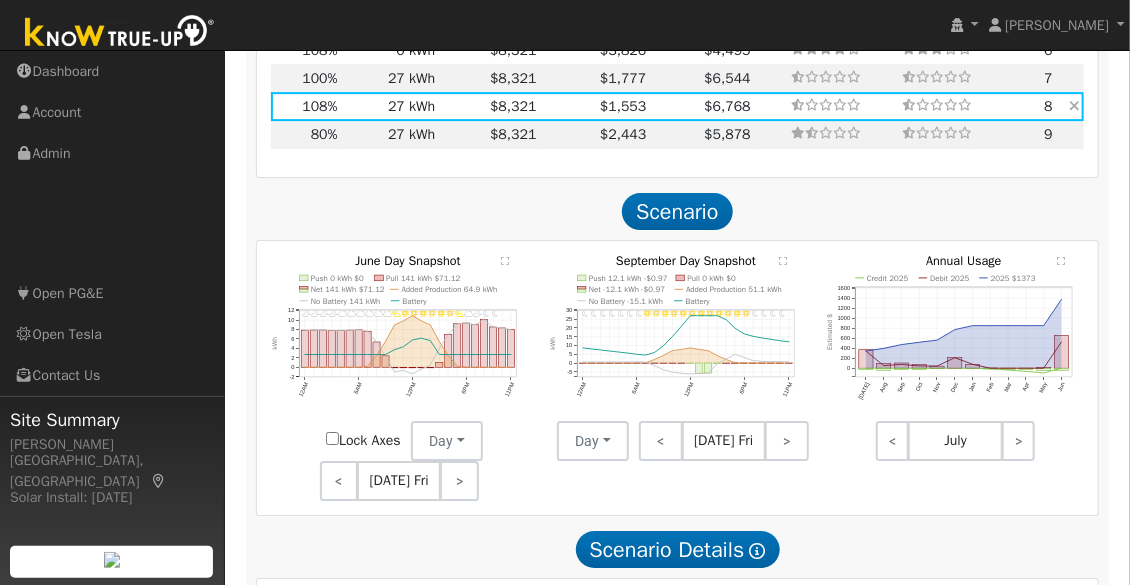 click on "$8,321" at bounding box center (489, 106) 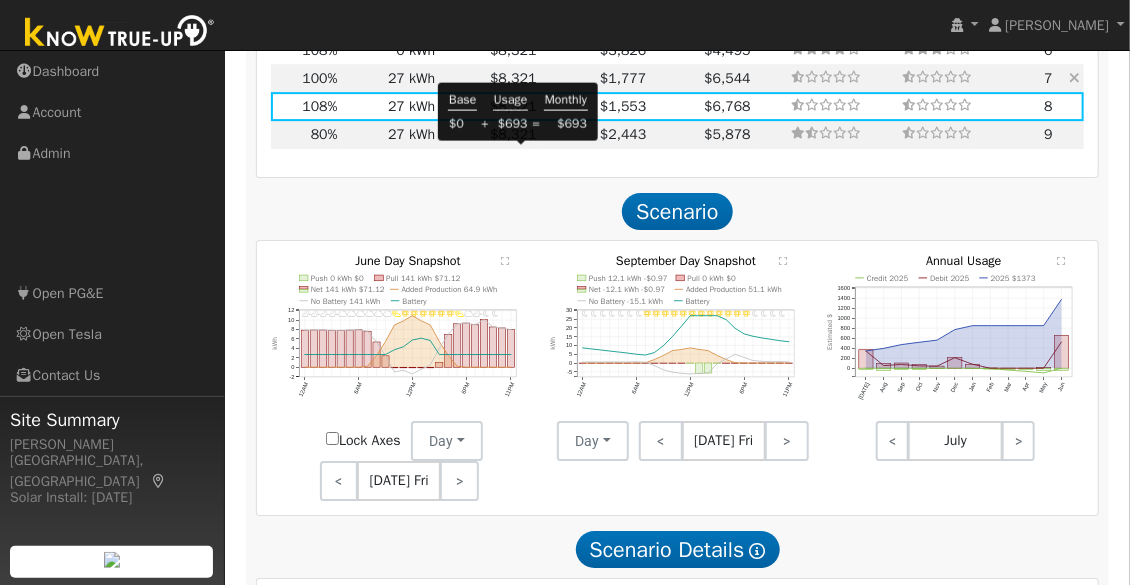 click on "$8,321" at bounding box center [513, 78] 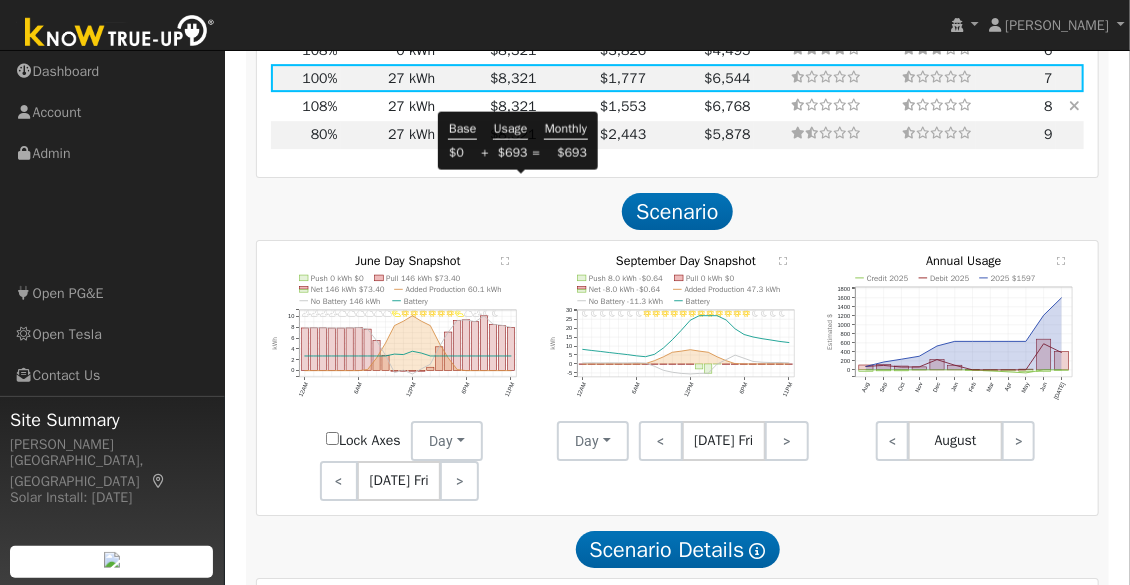 click on "$8,321" at bounding box center (513, 106) 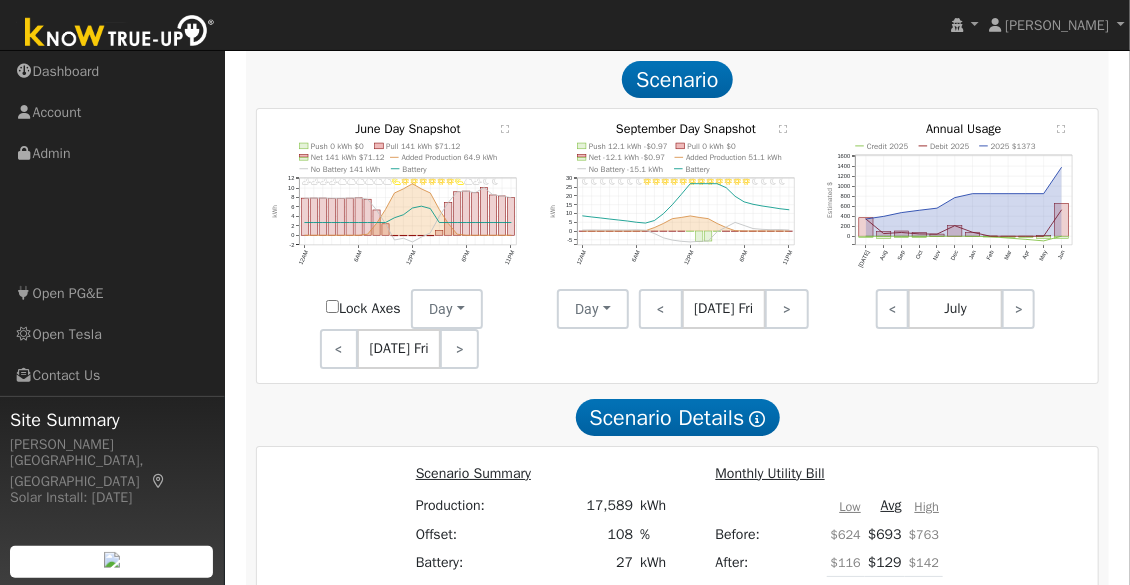 scroll, scrollTop: 2492, scrollLeft: 0, axis: vertical 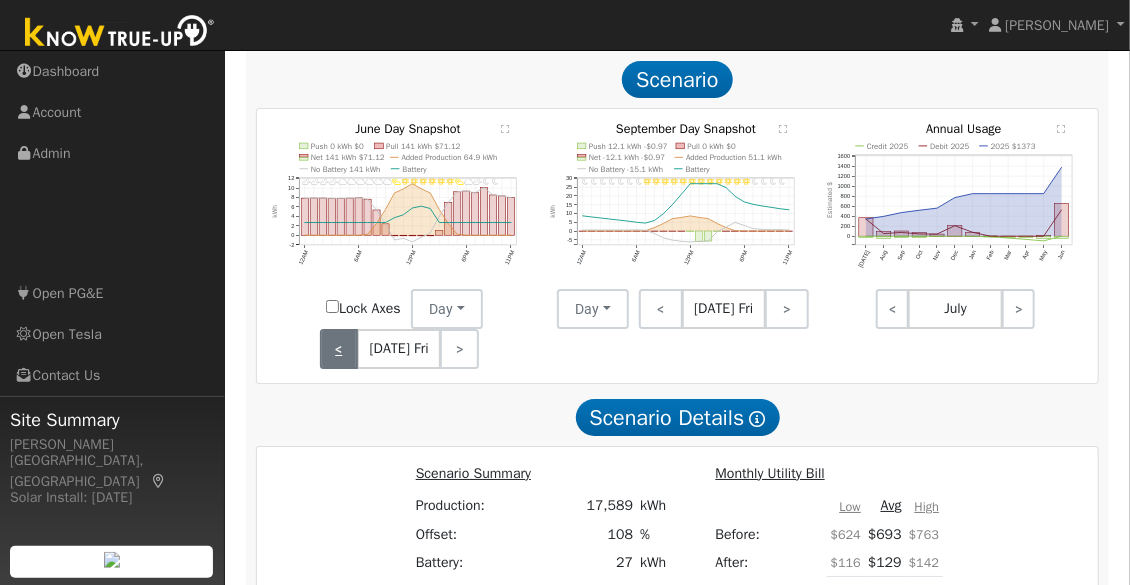 click on "<" at bounding box center (339, 349) 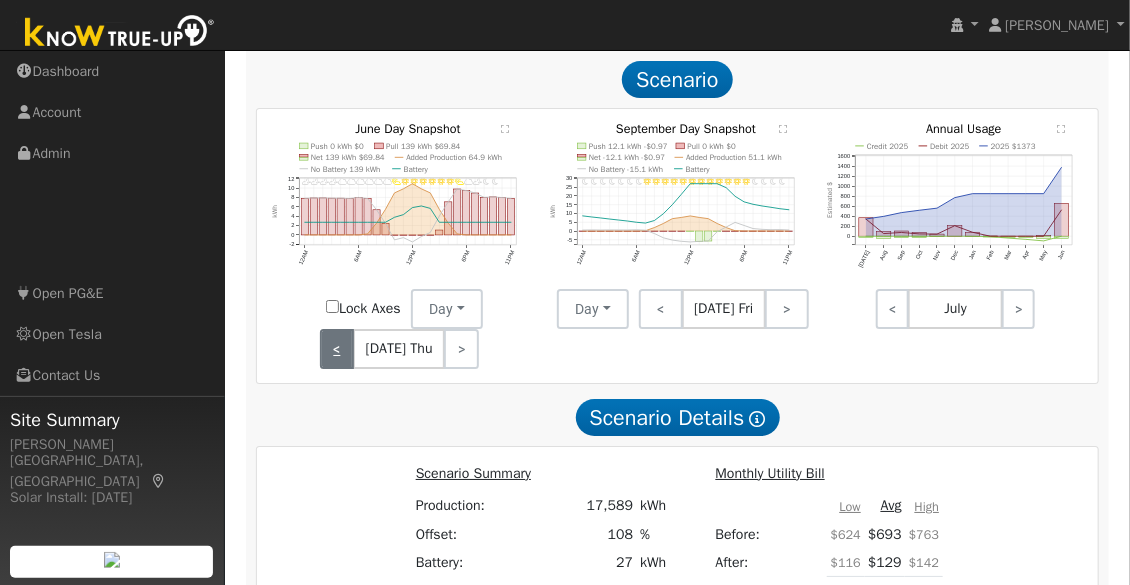 click on "<" at bounding box center (337, 349) 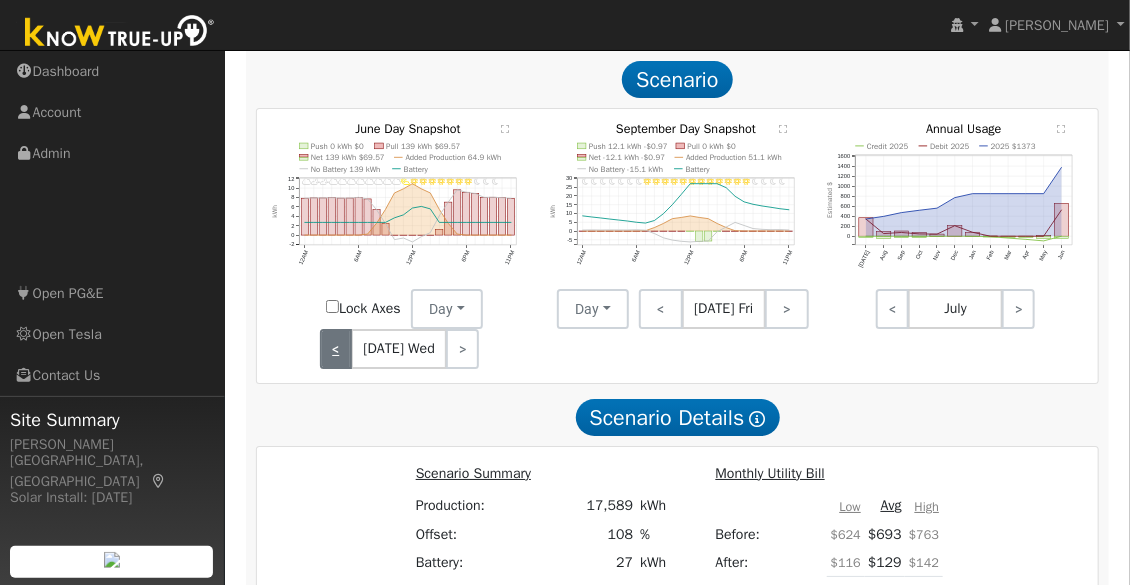 click on "<" at bounding box center [336, 349] 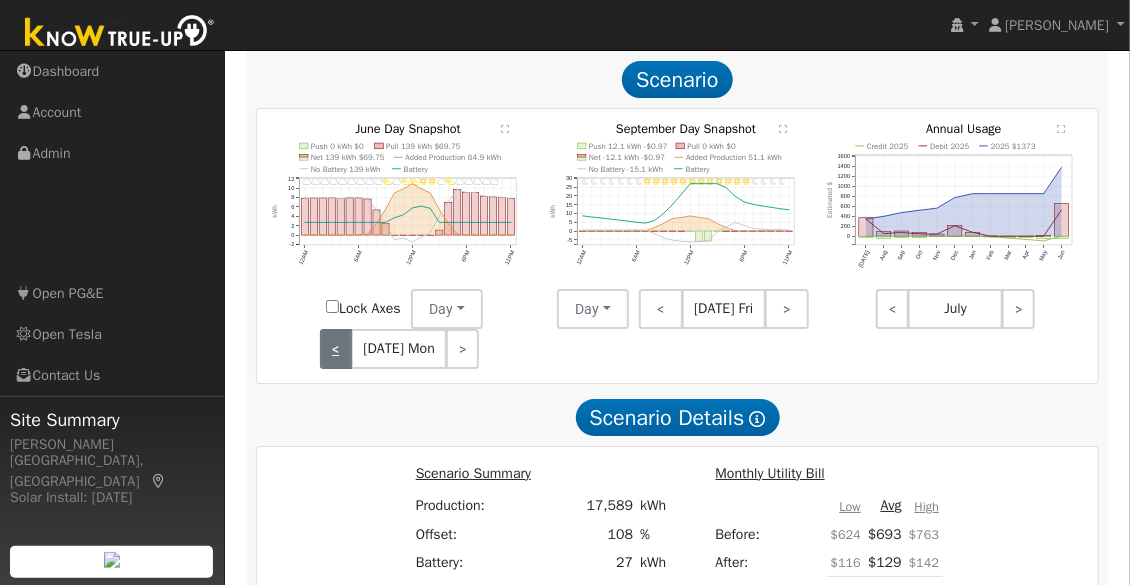 click on "<" at bounding box center [336, 349] 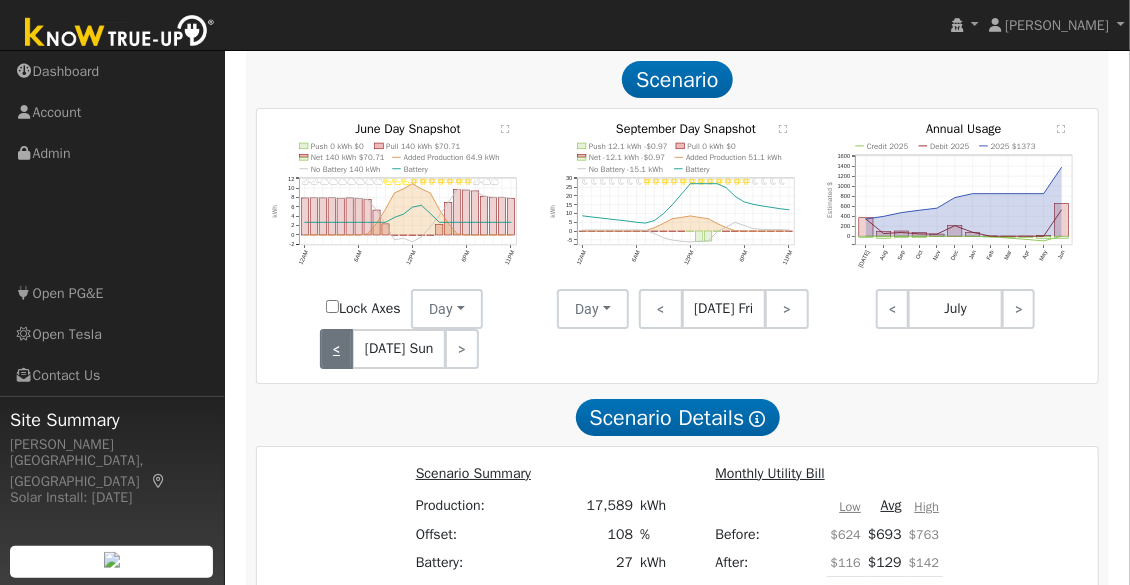 click on "<" at bounding box center (337, 349) 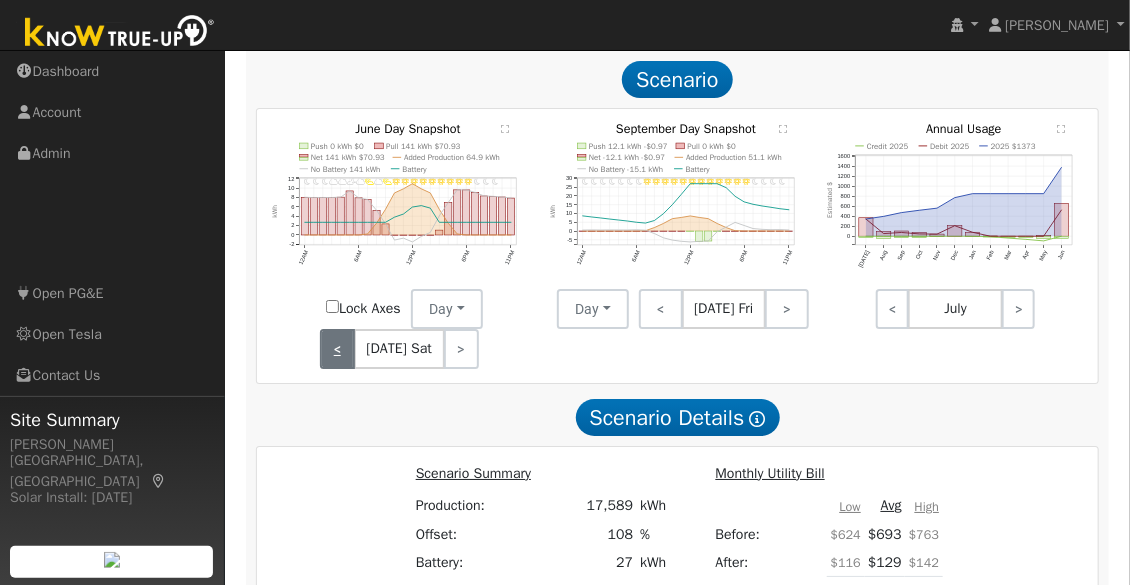 click on "<" at bounding box center (337, 349) 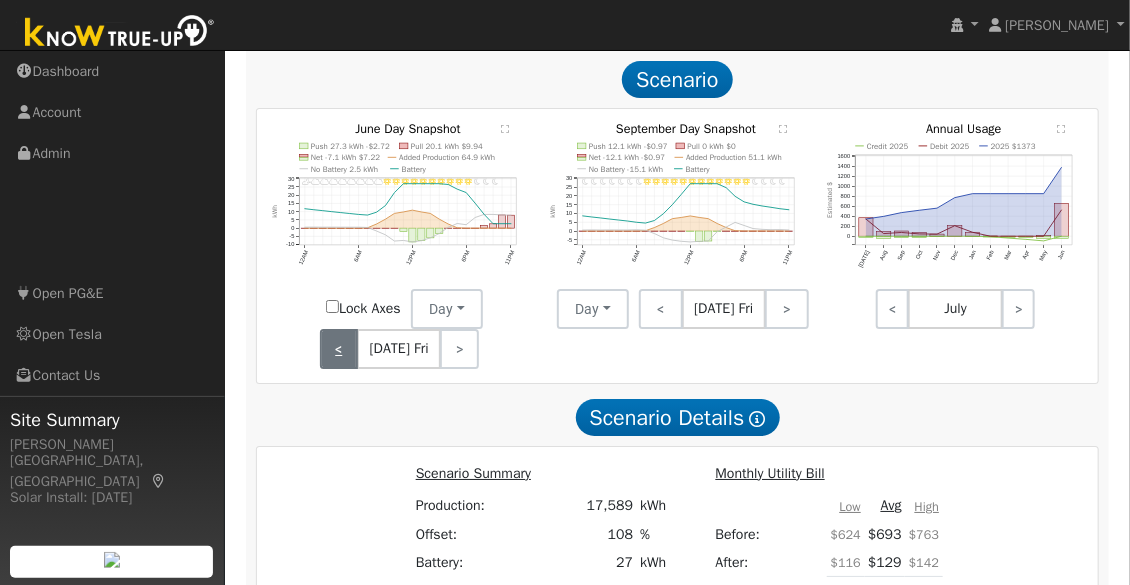 click on "<" at bounding box center (339, 349) 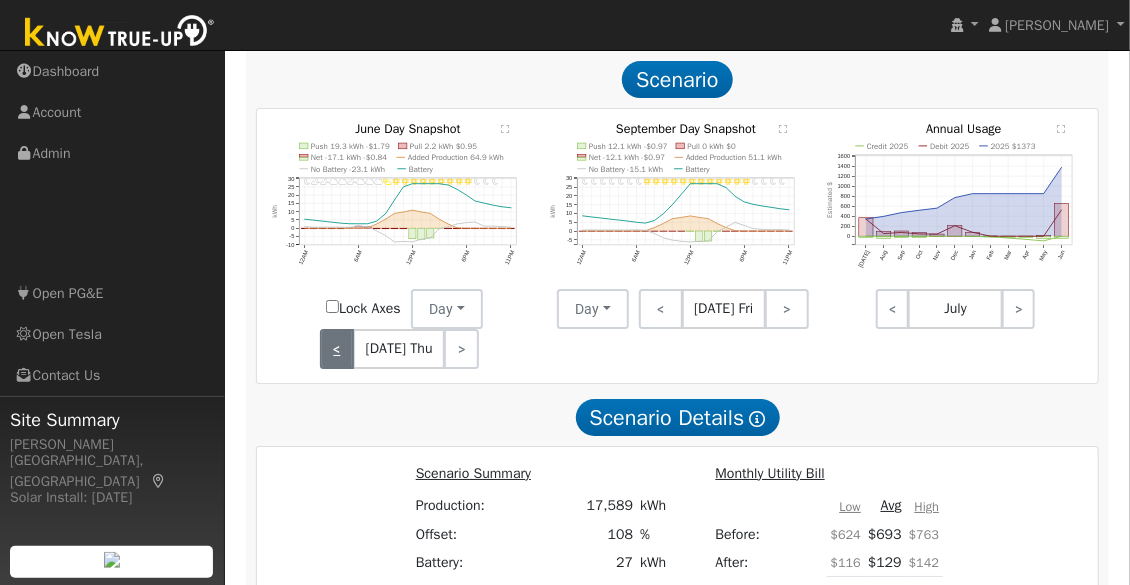 click on "<" at bounding box center [337, 349] 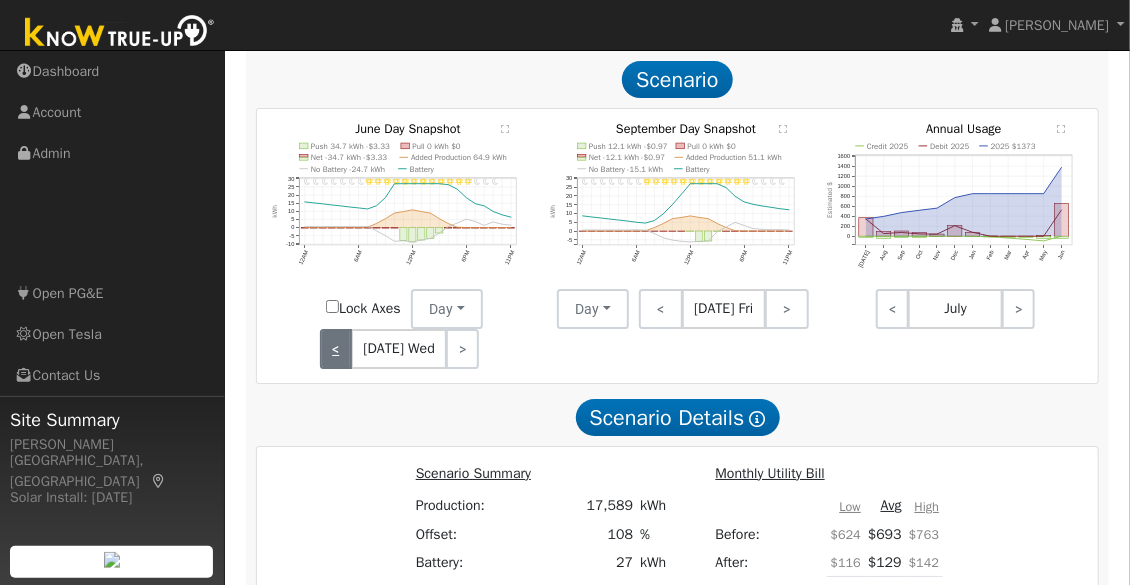click on "<" at bounding box center (336, 349) 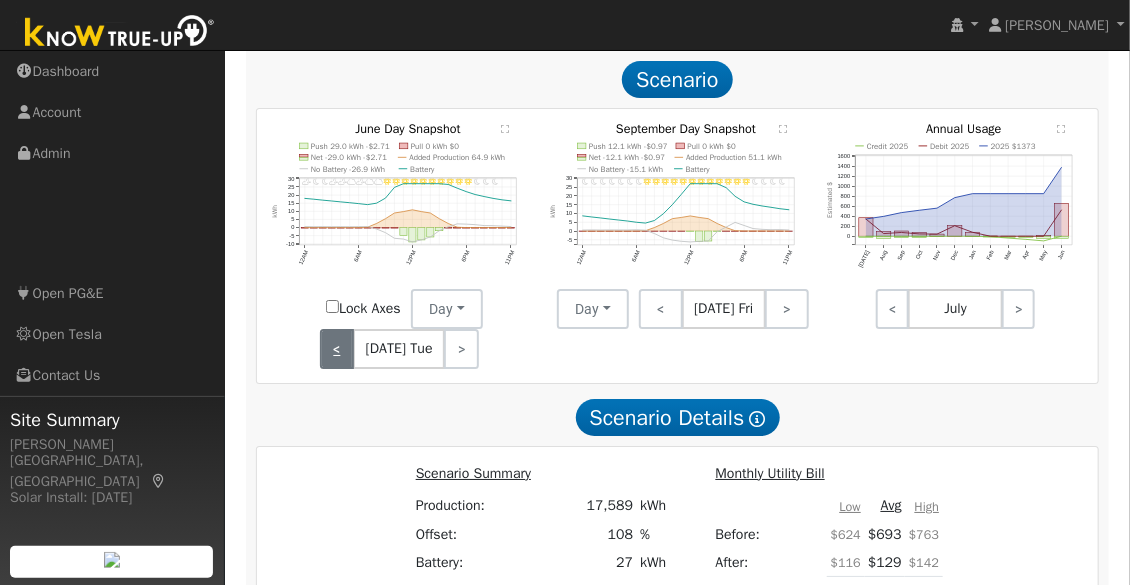 click on "<" at bounding box center [337, 349] 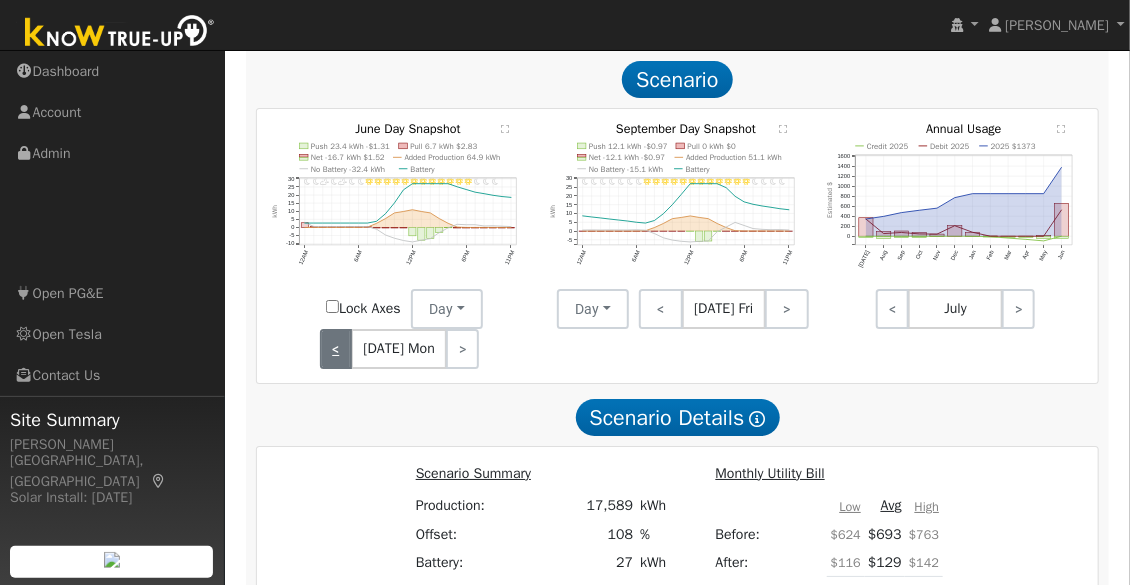 click on "<" at bounding box center [336, 349] 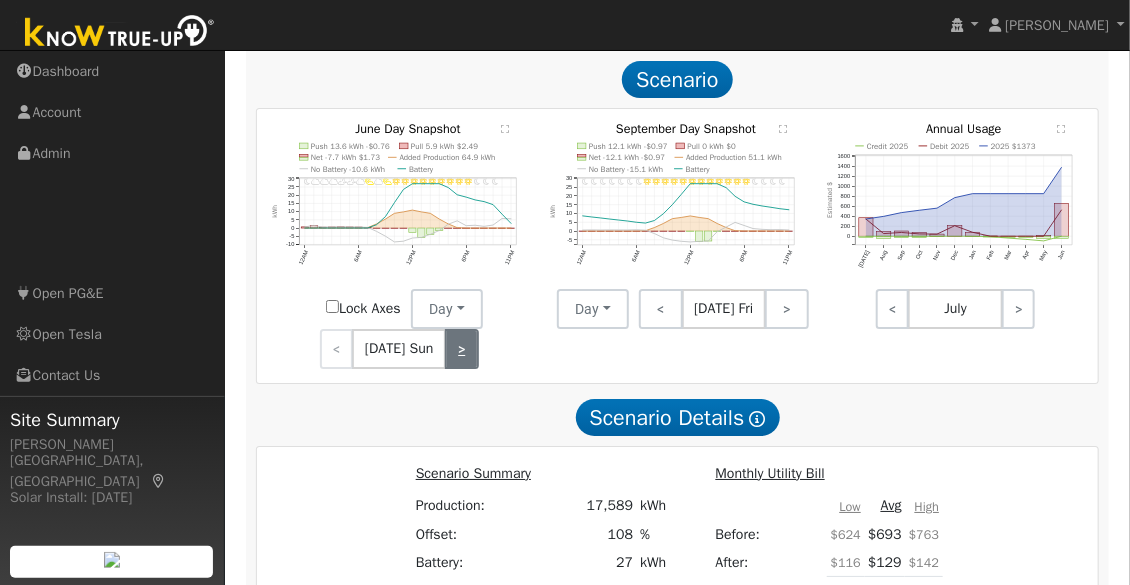 click on ">" at bounding box center [462, 349] 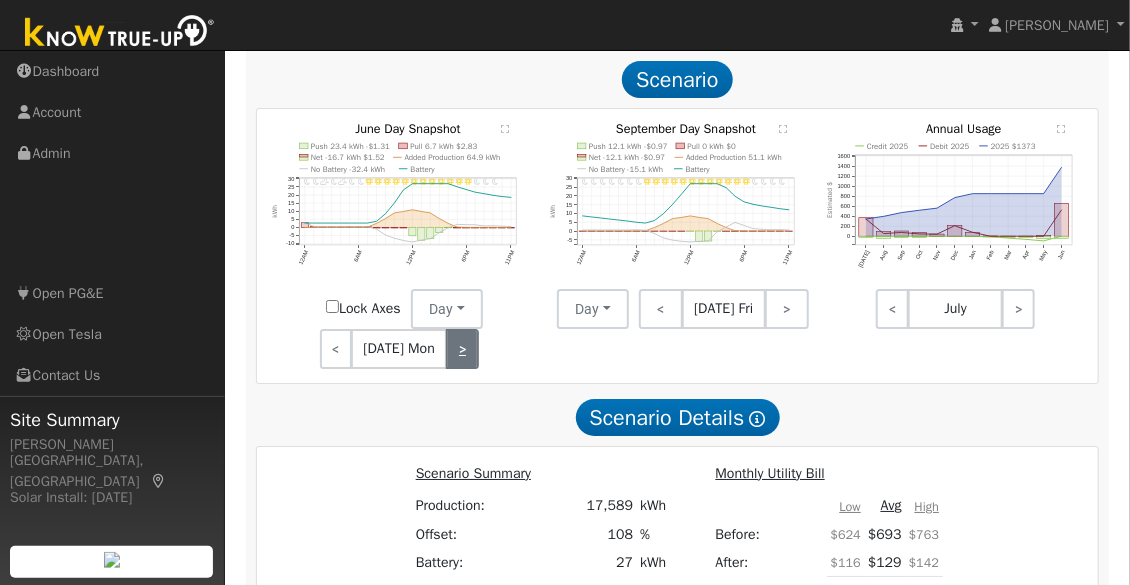 click on ">" at bounding box center [462, 349] 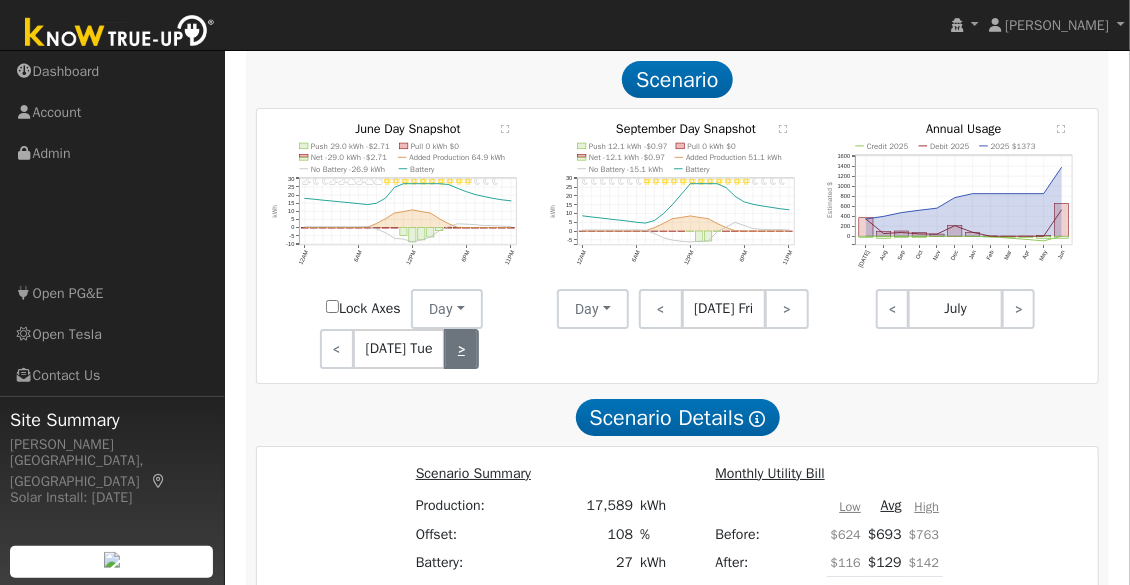 click on ">" at bounding box center [461, 349] 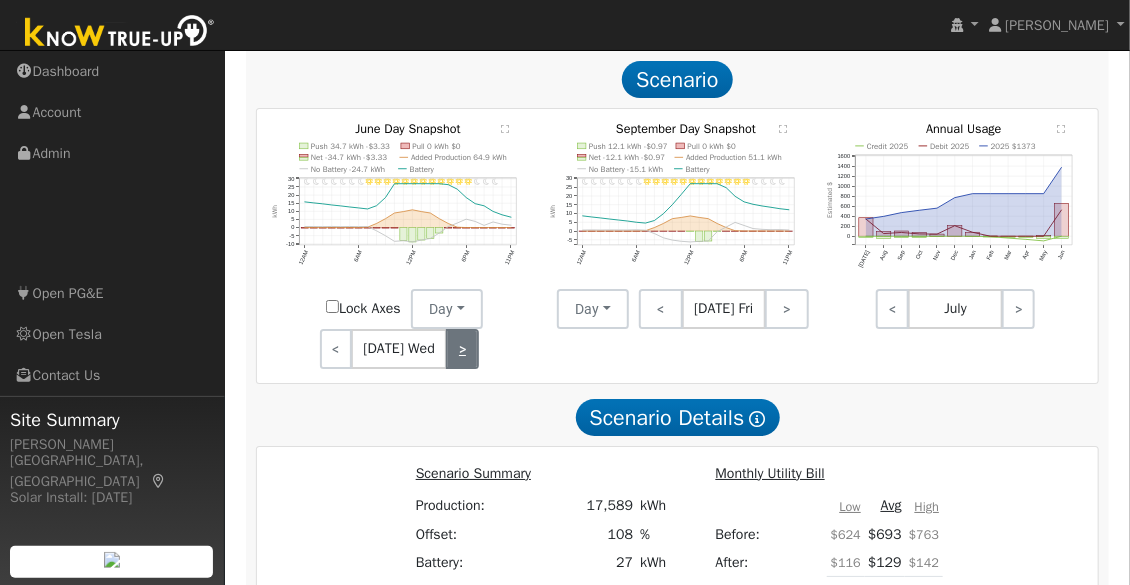 click on ">" at bounding box center [462, 349] 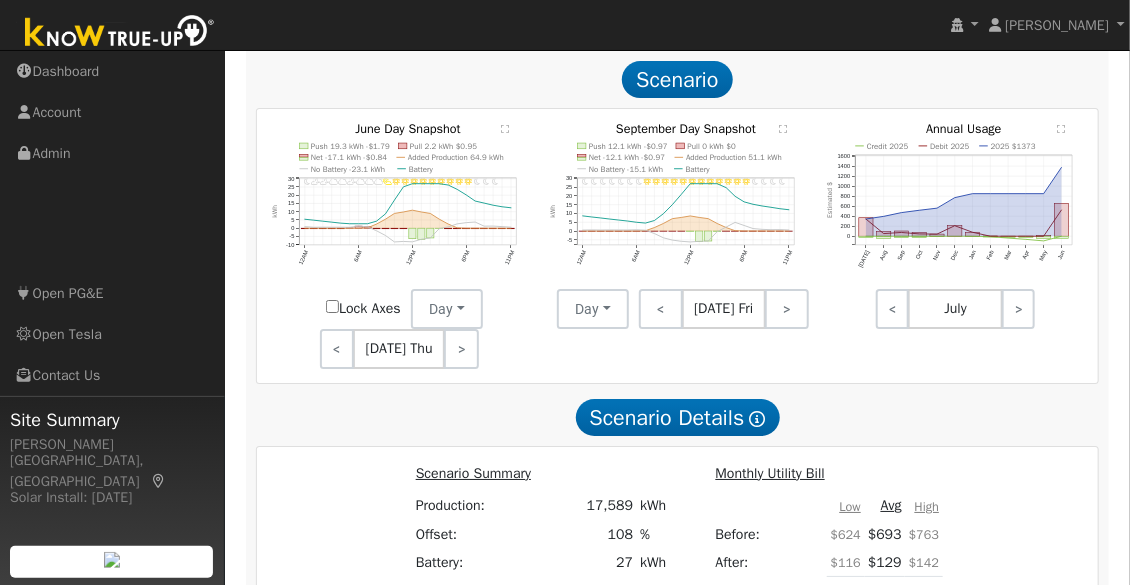 click on ">" at bounding box center (461, 349) 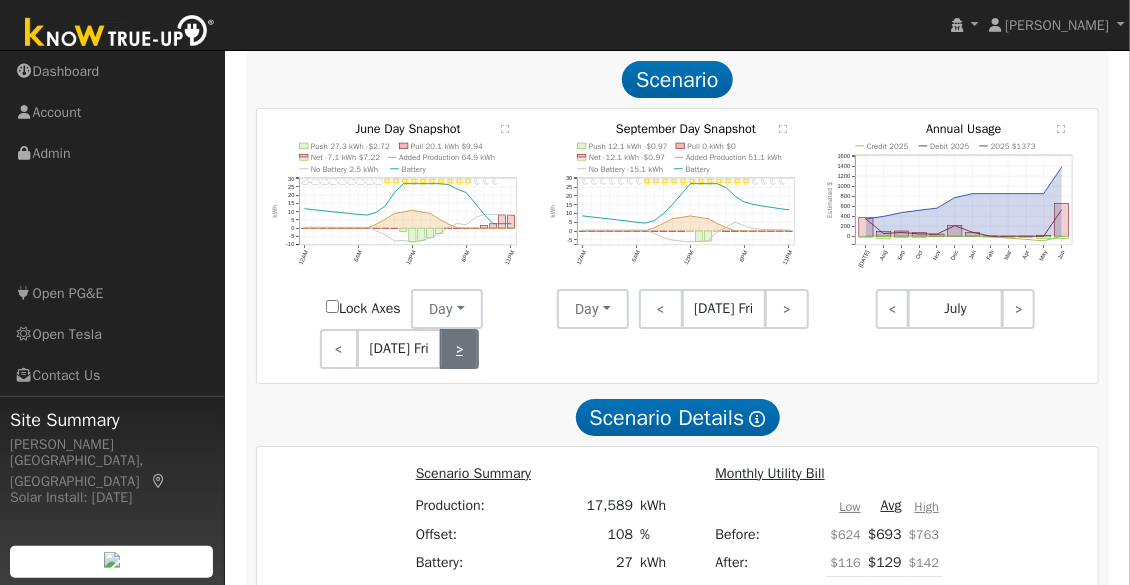 click on ">" at bounding box center (459, 349) 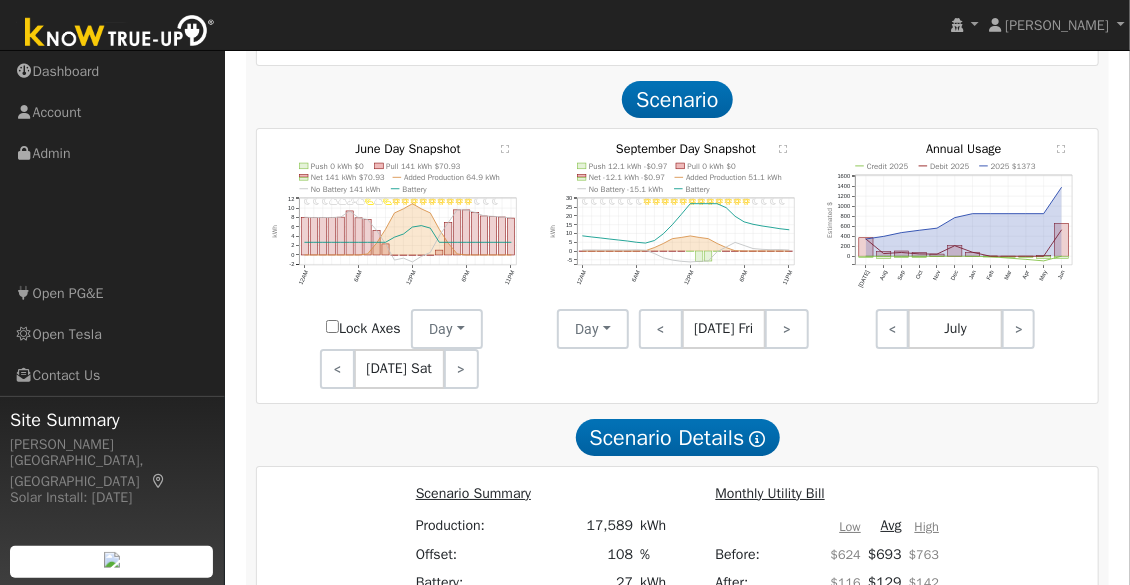 scroll, scrollTop: 2476, scrollLeft: 0, axis: vertical 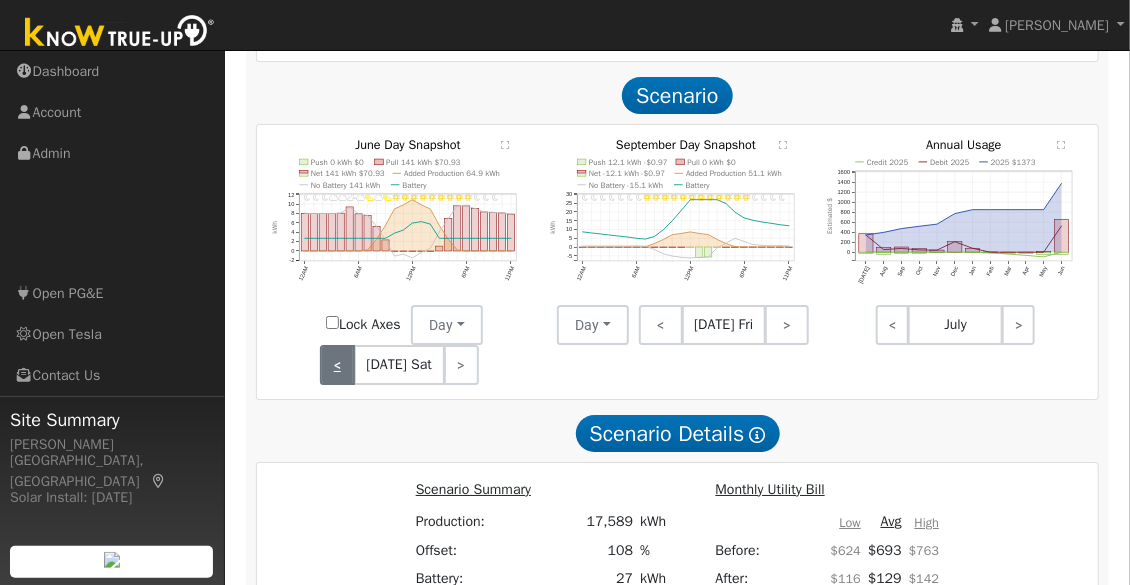 click on "<" at bounding box center [337, 365] 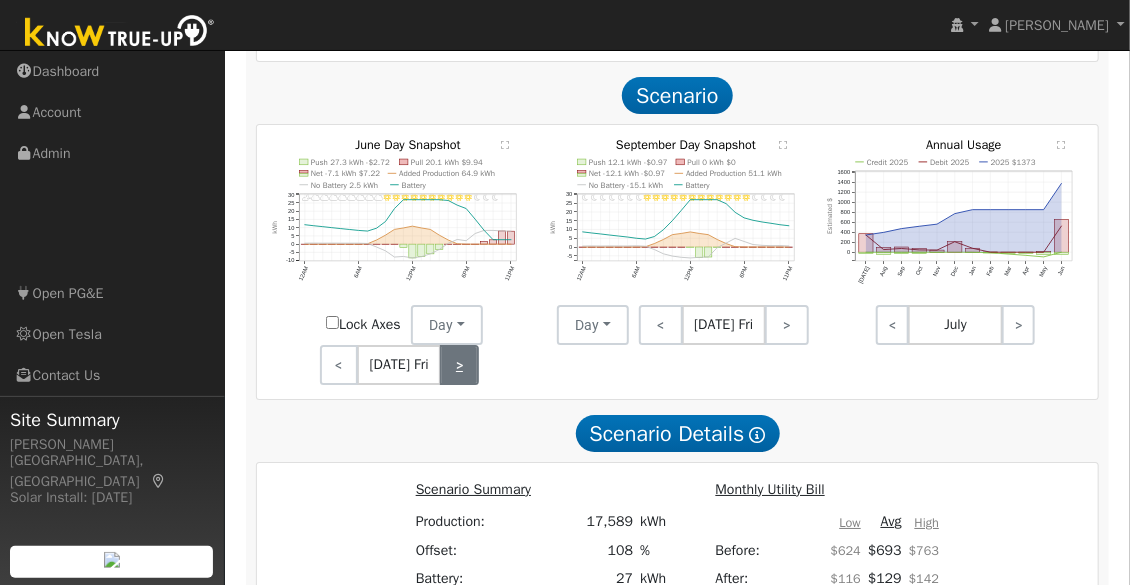 click on ">" at bounding box center (459, 365) 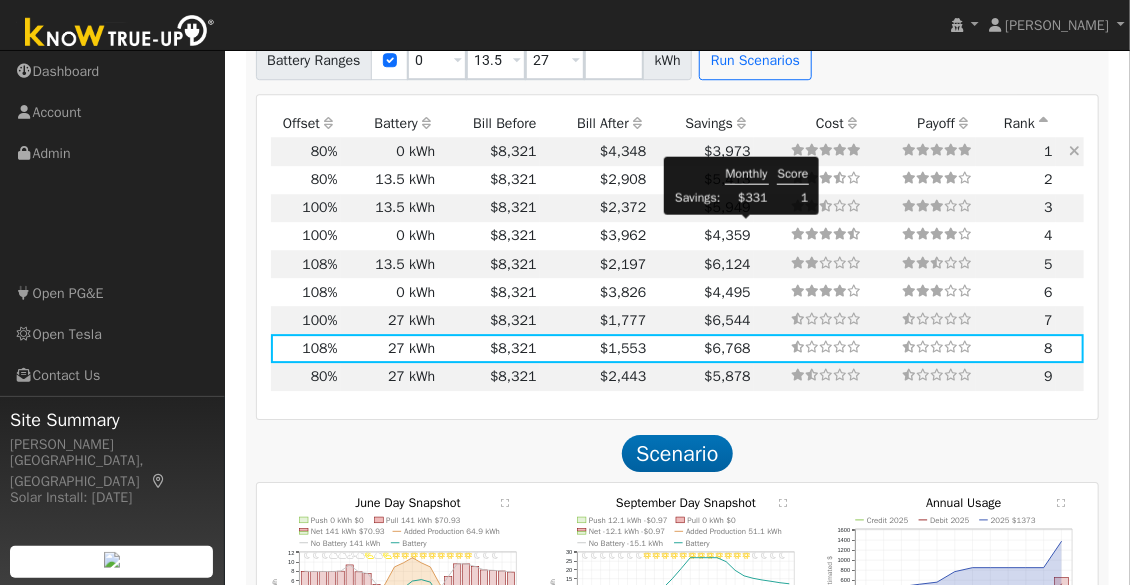 scroll, scrollTop: 2115, scrollLeft: 0, axis: vertical 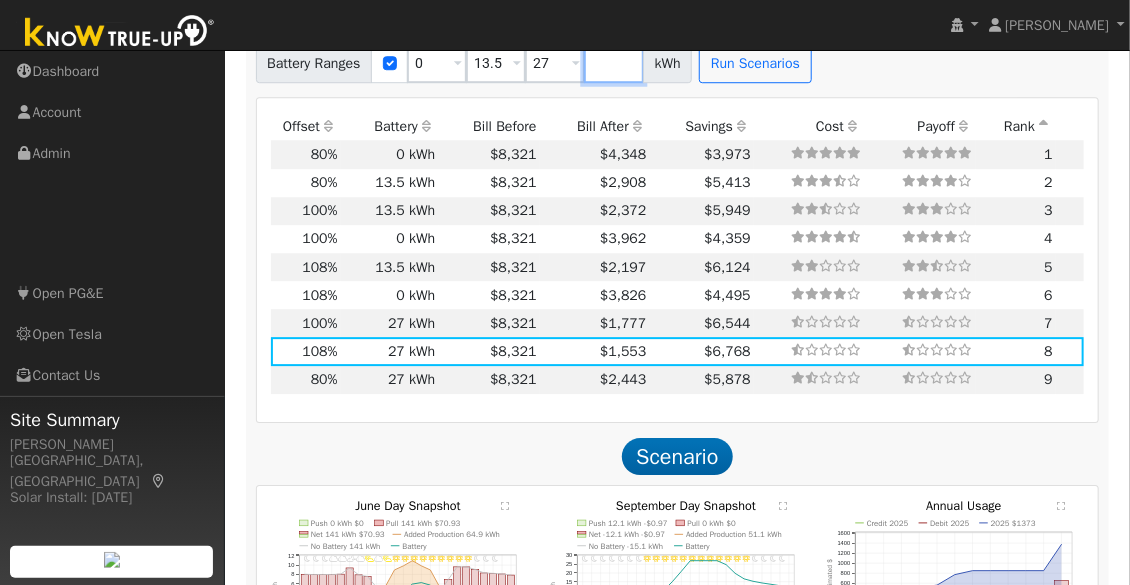 click at bounding box center [614, 63] 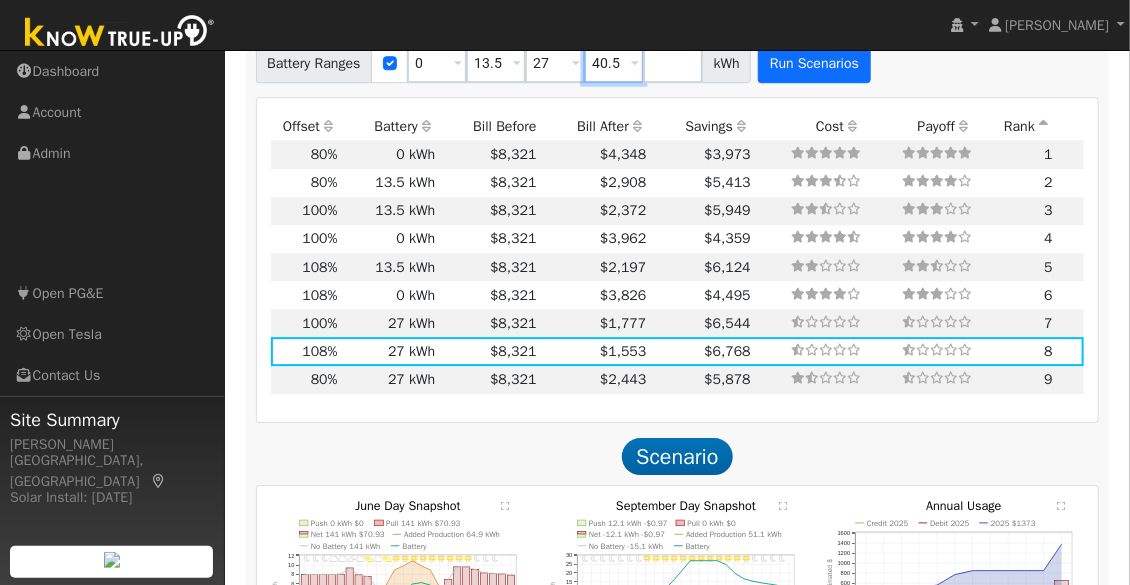 type on "40.5" 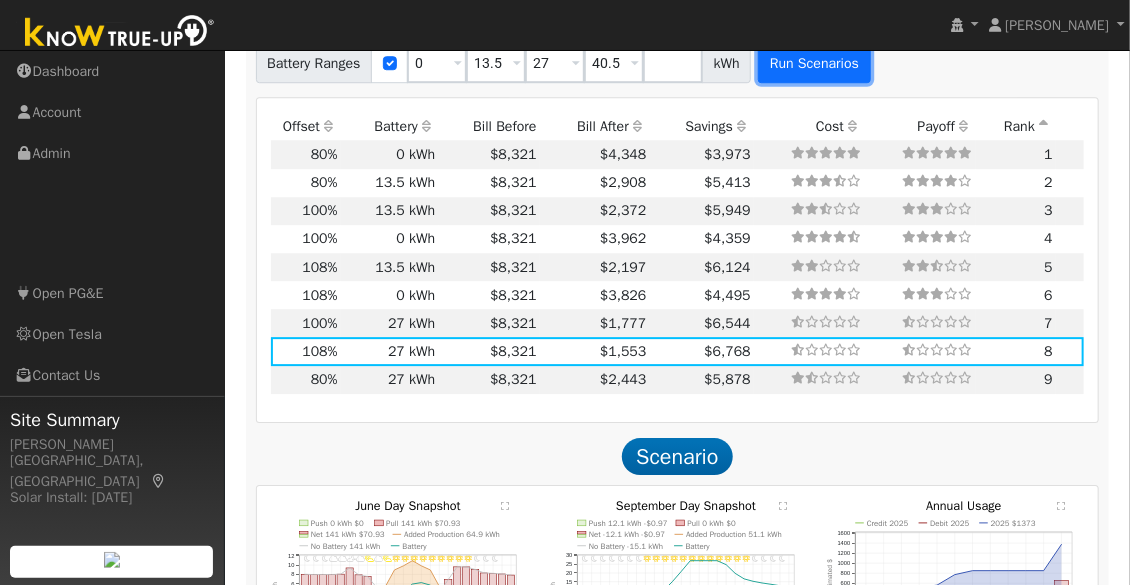 click on "Run Scenarios" at bounding box center [814, 63] 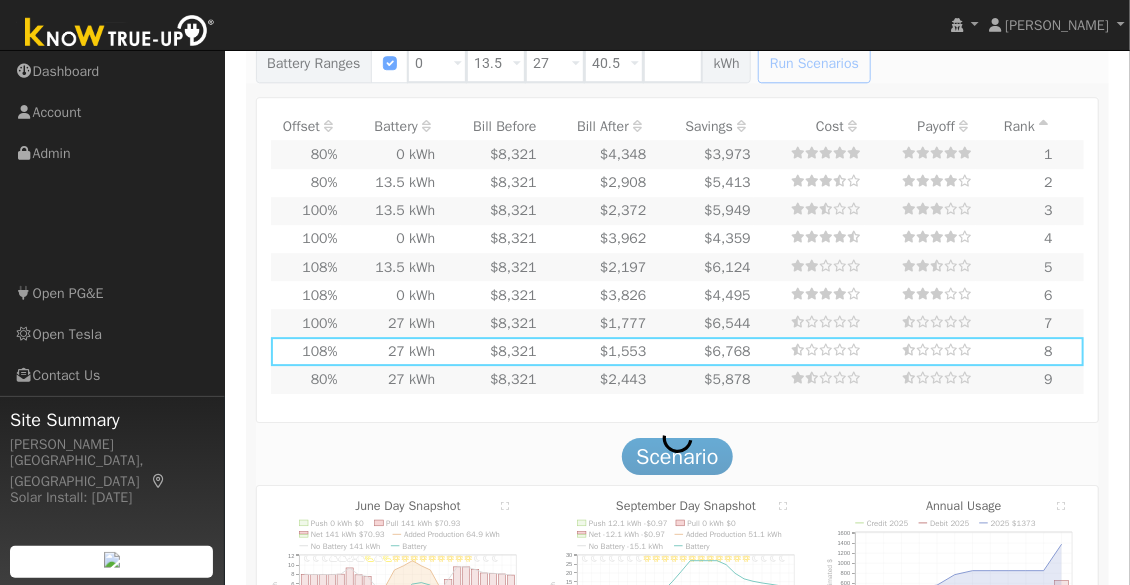 type on "8.7" 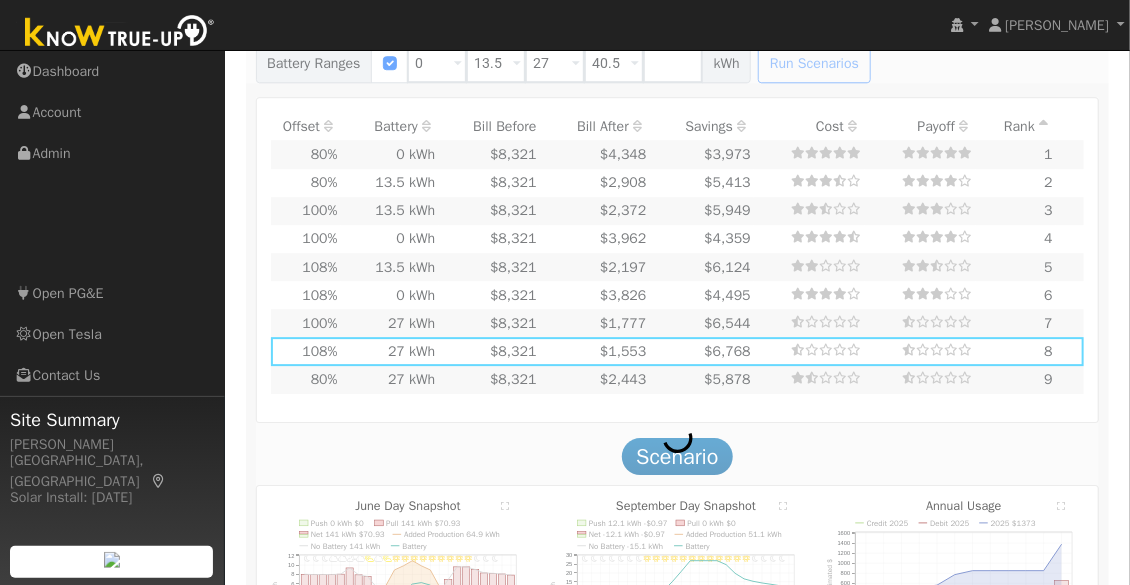 type on "$28,664" 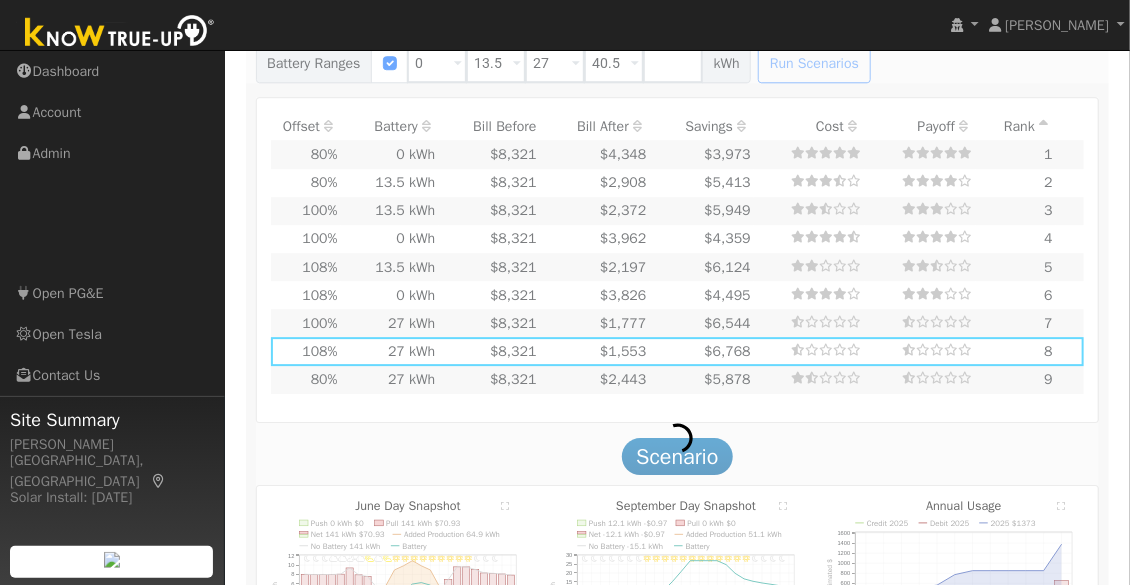 type on "$13,300" 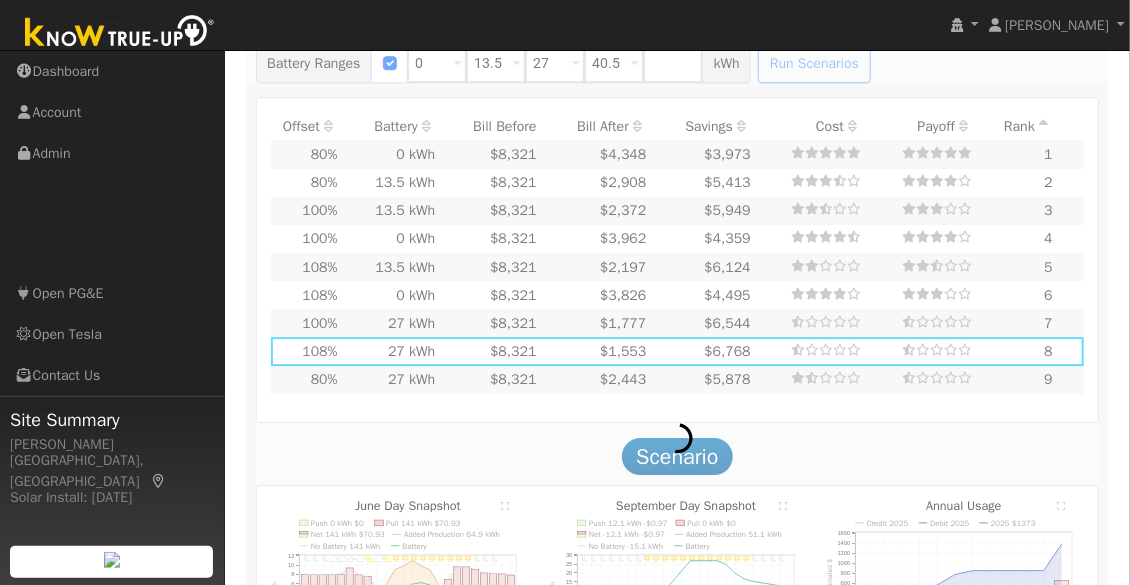type on "$15,670" 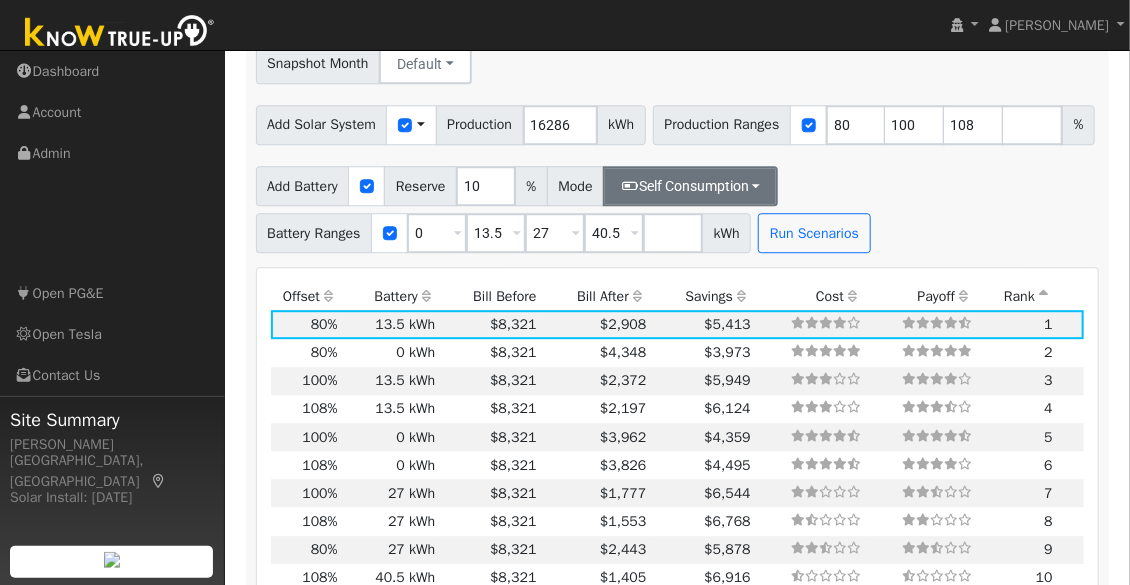 scroll, scrollTop: 1966, scrollLeft: 0, axis: vertical 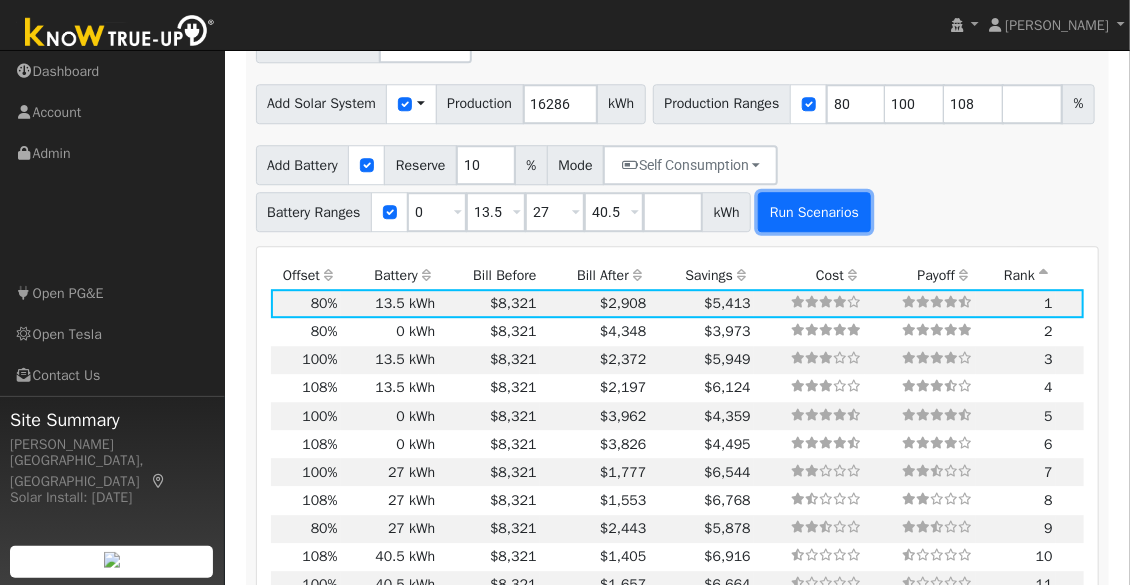 click on "Run Scenarios" at bounding box center (814, 212) 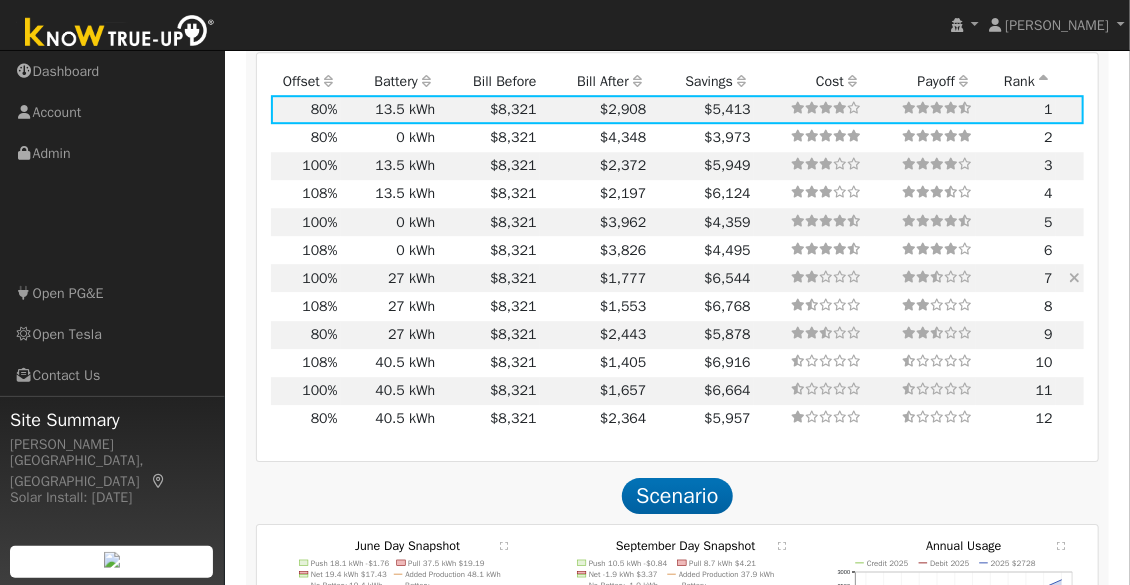scroll, scrollTop: 2166, scrollLeft: 0, axis: vertical 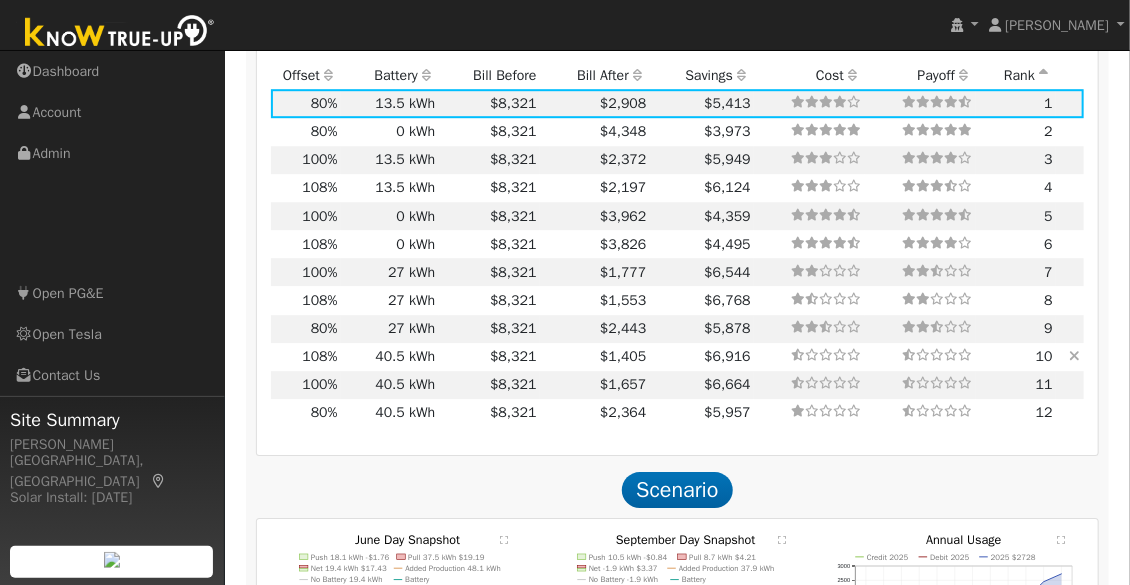 click on "$1,405" at bounding box center [595, 357] 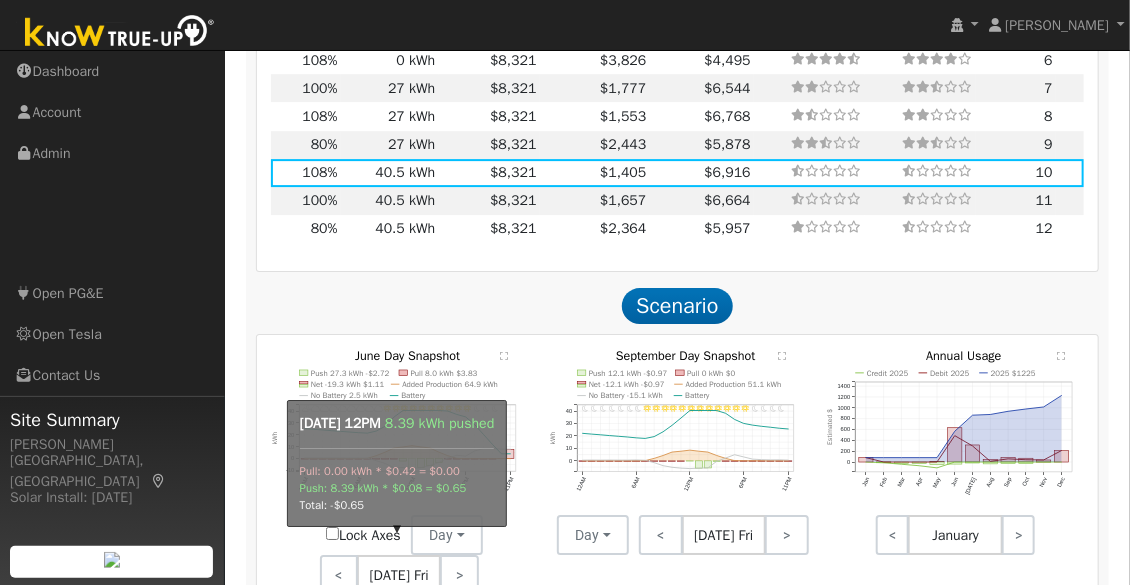 scroll, scrollTop: 2039, scrollLeft: 0, axis: vertical 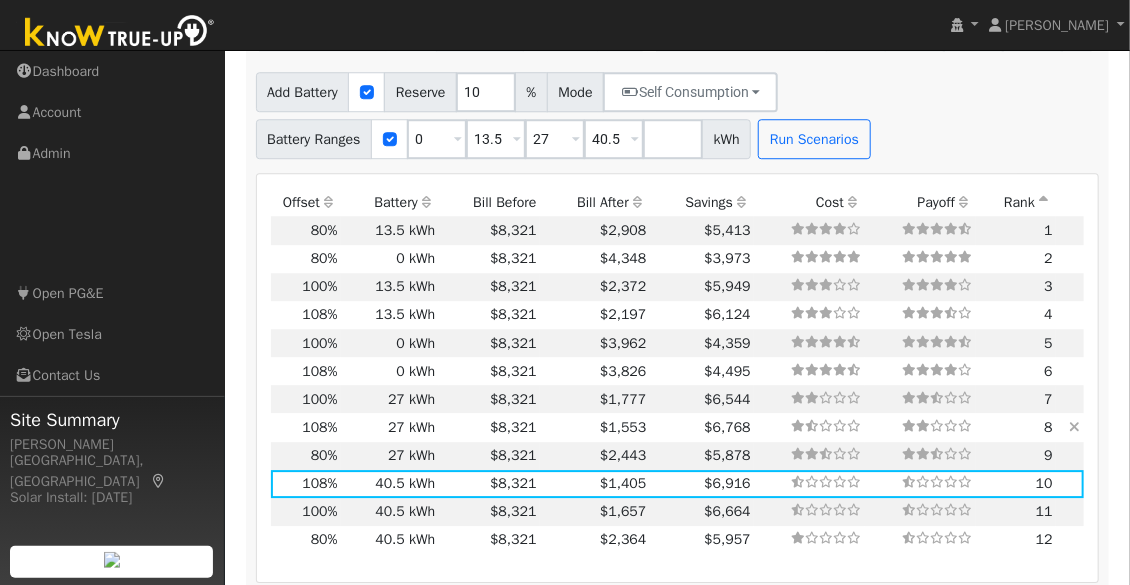click on "27 kWh" at bounding box center [390, 427] 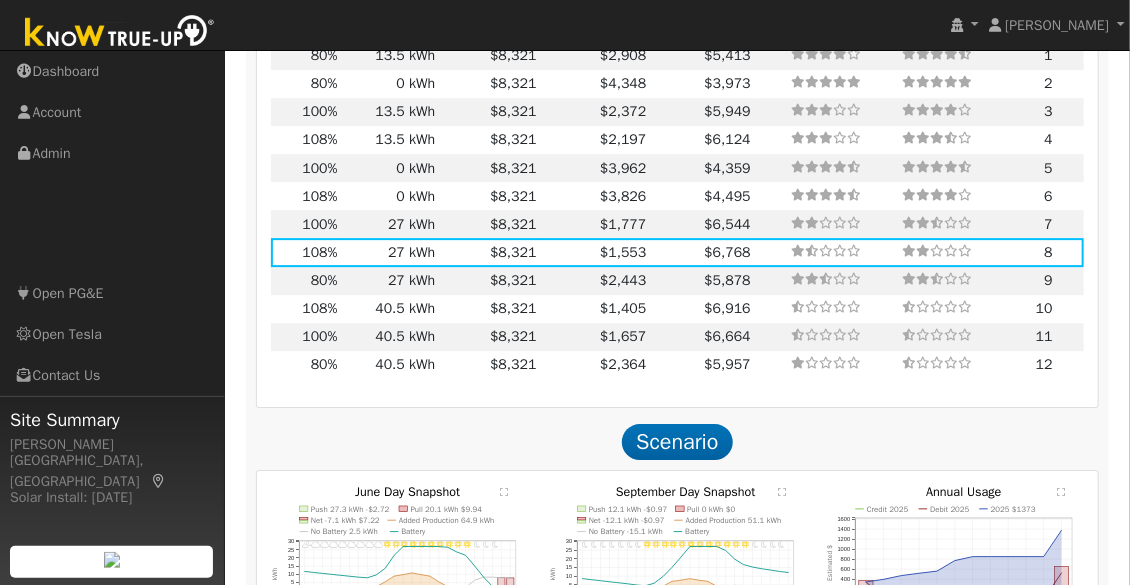scroll, scrollTop: 2363, scrollLeft: 0, axis: vertical 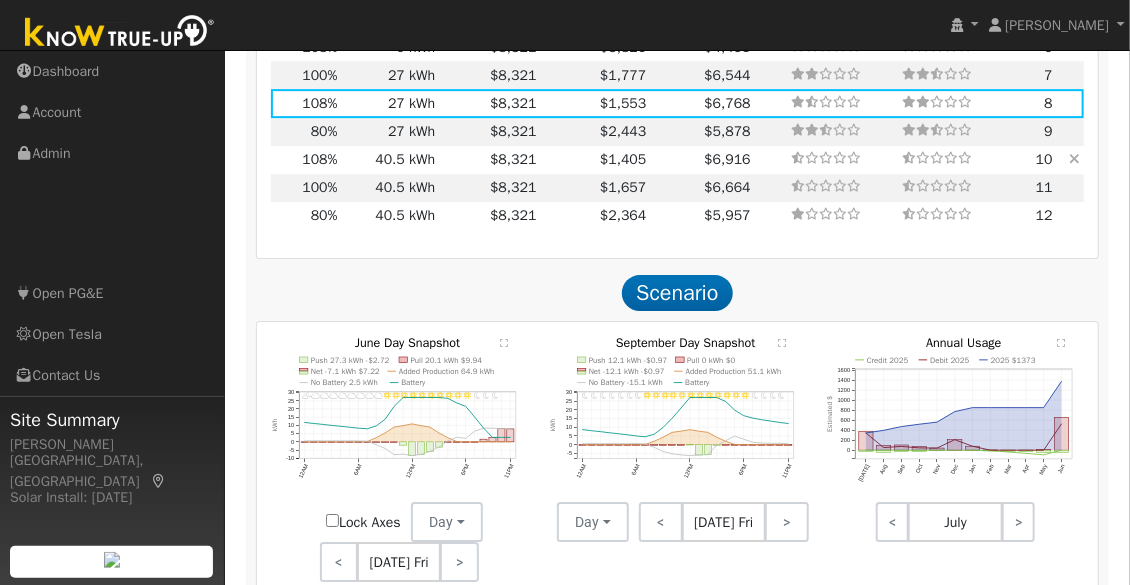 click on "40.5 kWh" at bounding box center [390, 160] 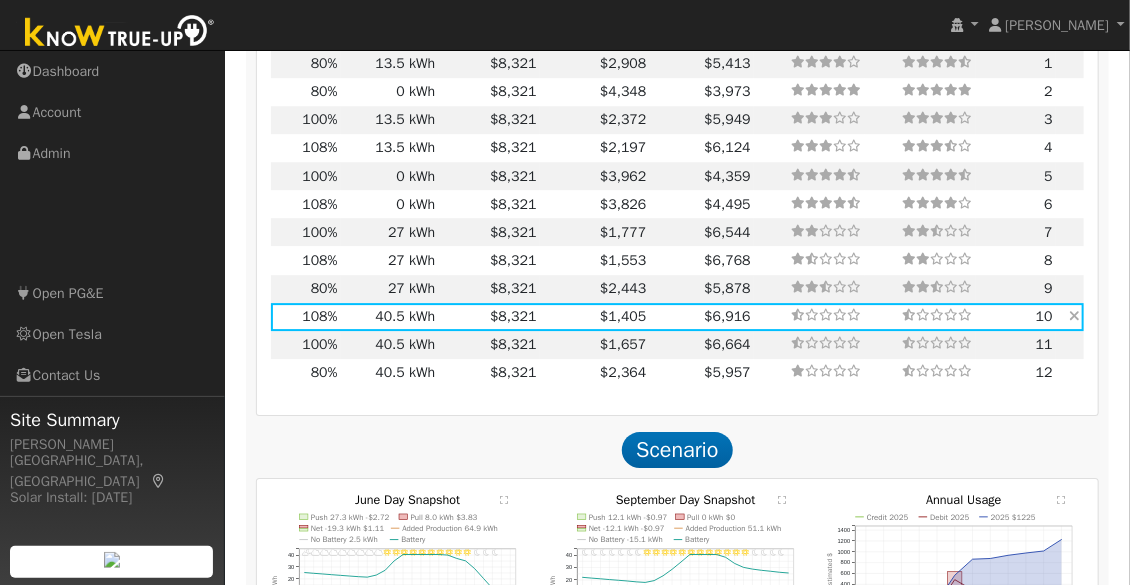 scroll, scrollTop: 2205, scrollLeft: 0, axis: vertical 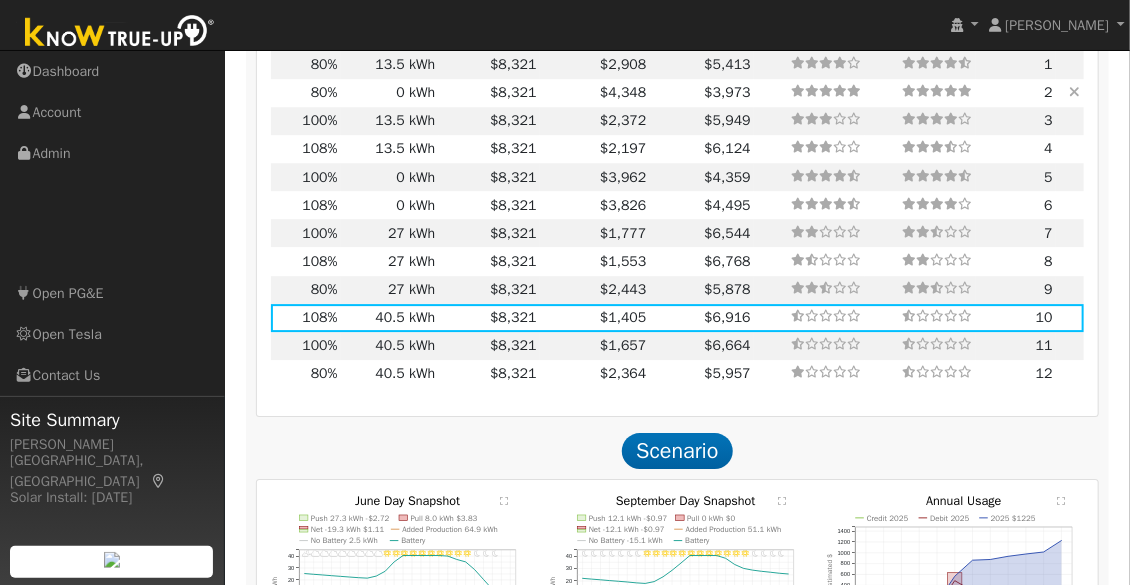 click on "$8,321" at bounding box center [489, 93] 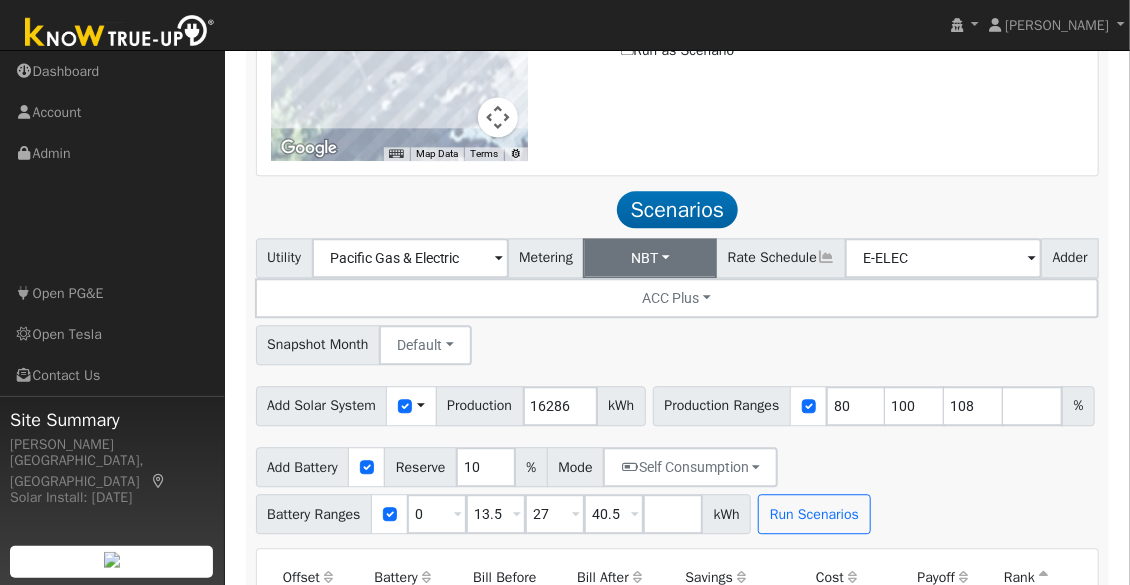 scroll, scrollTop: 1988, scrollLeft: 0, axis: vertical 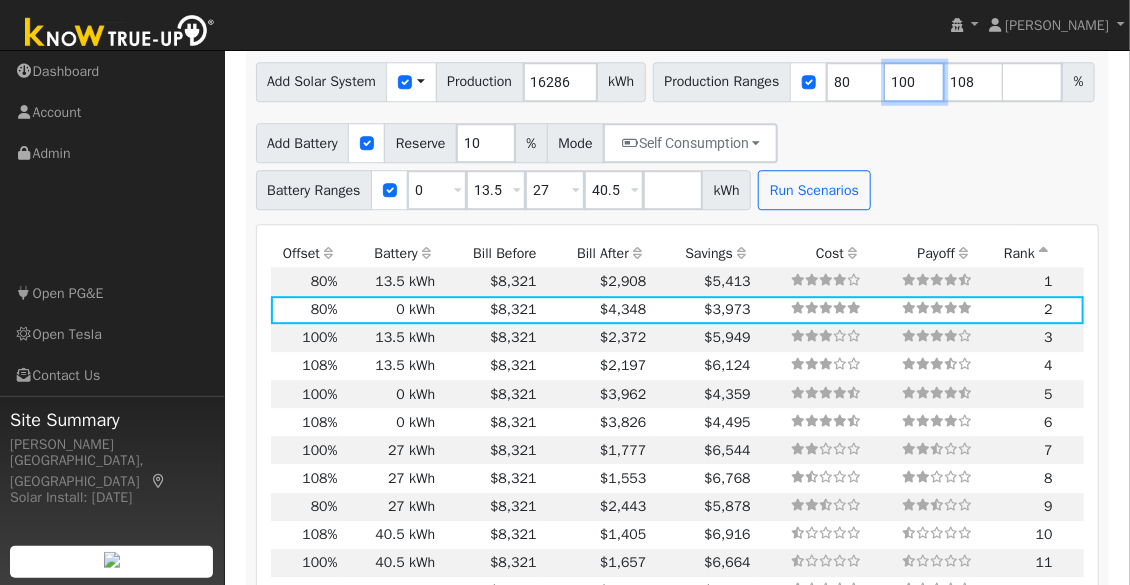 click on "100" at bounding box center (915, 82) 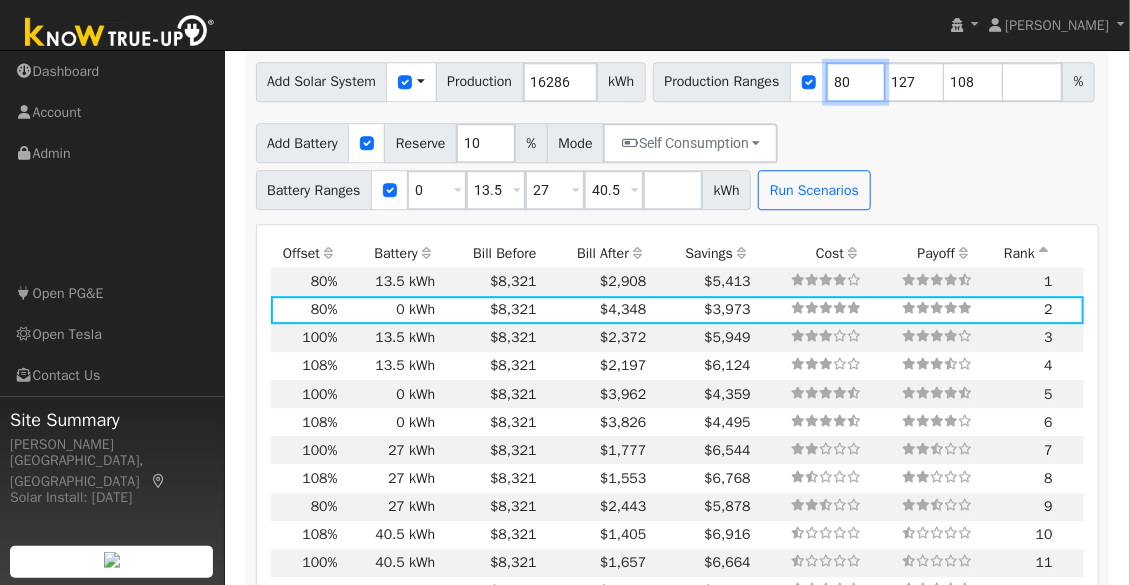 type on "108" 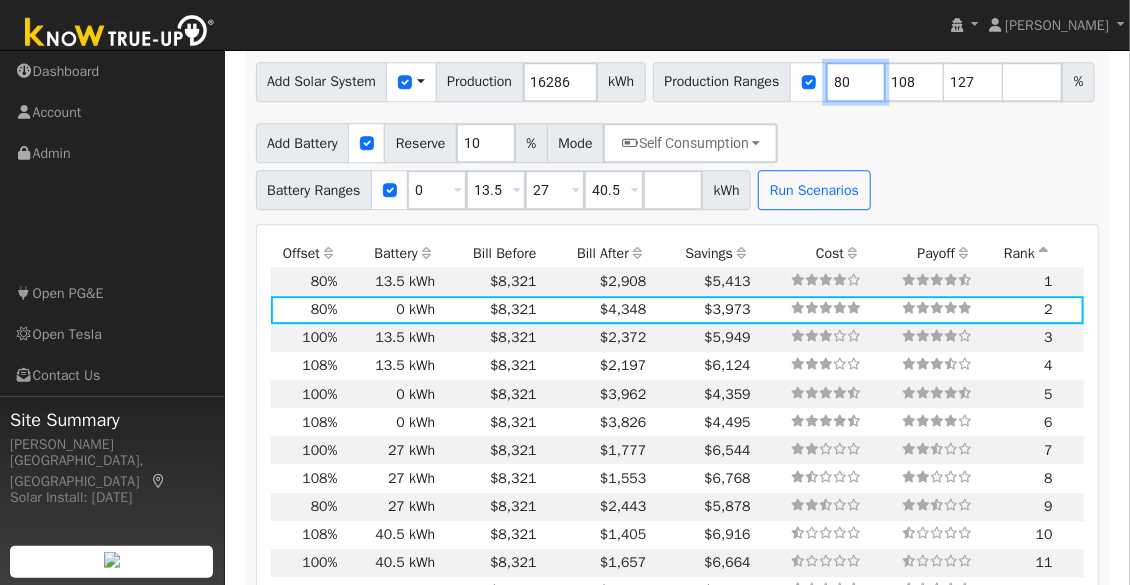 drag, startPoint x: 458, startPoint y: 160, endPoint x: 394, endPoint y: 151, distance: 64.629715 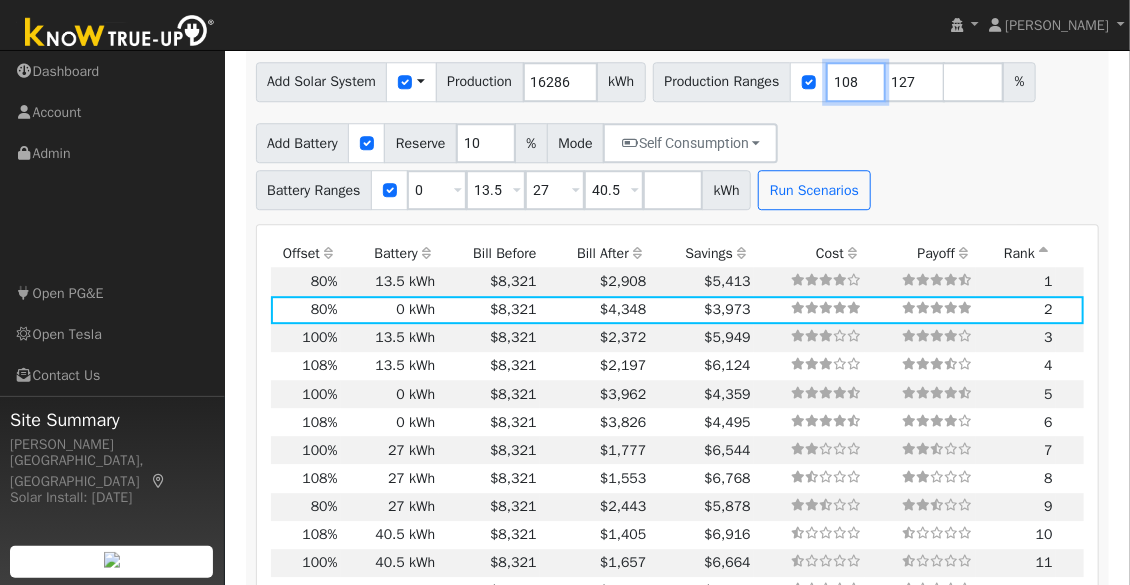 type on "108" 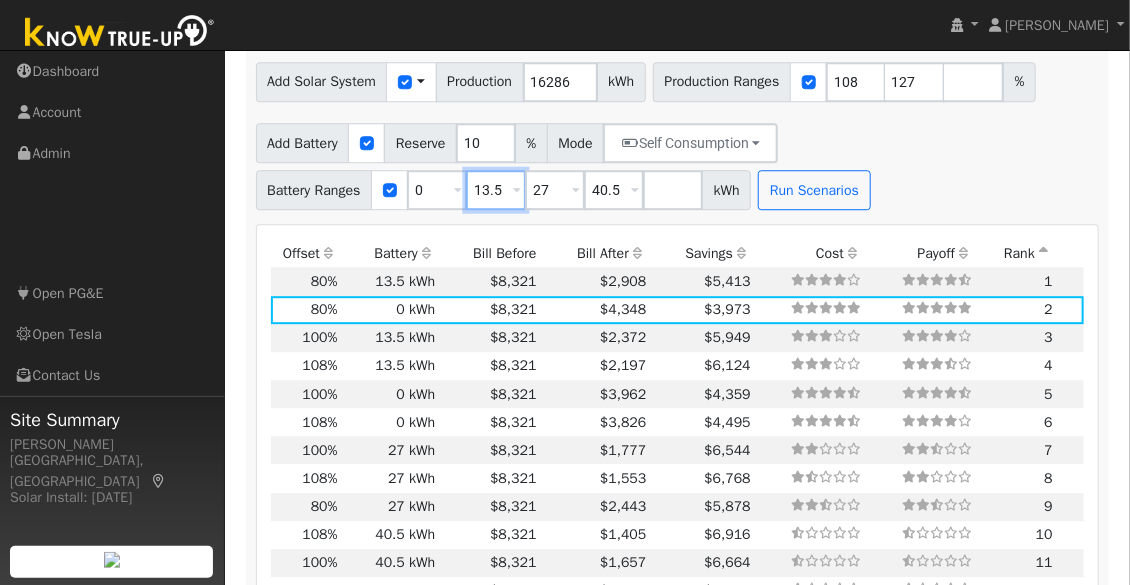 drag, startPoint x: 508, startPoint y: 220, endPoint x: 468, endPoint y: 212, distance: 40.792156 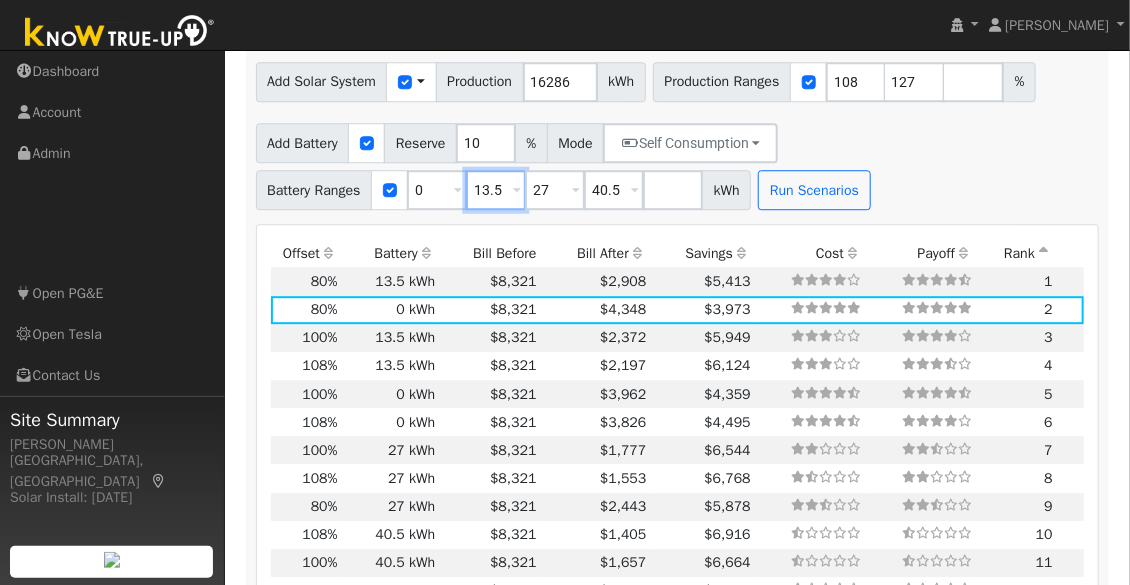 click on "Battery Ranges 0 Overrides Reserve % Mode  None None  Self Consumption  Peak Savings    ACC High Value Push    Backup 13.5 Overrides Reserve % Mode  None None  Self Consumption  Peak Savings    ACC High Value Push    Backup 27 Overrides Reserve % Mode  None None  Self Consumption  Peak Savings    ACC High Value Push    Backup 40.5 Overrides Reserve % Mode  None None  Self Consumption  Peak Savings    ACC High Value Push    Backup kWh" at bounding box center (504, 190) 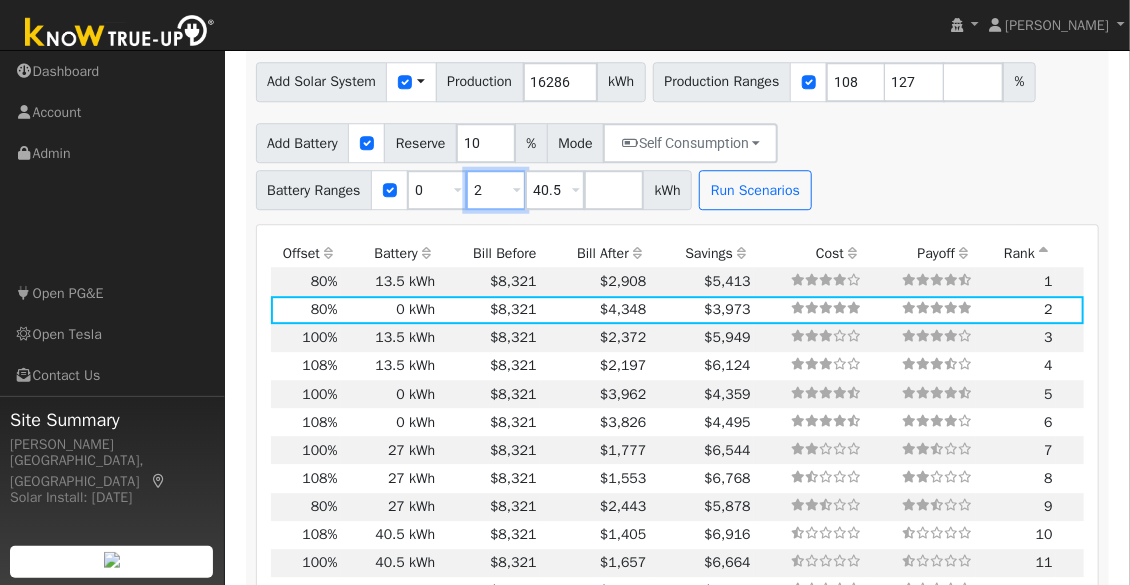 type on "40.5" 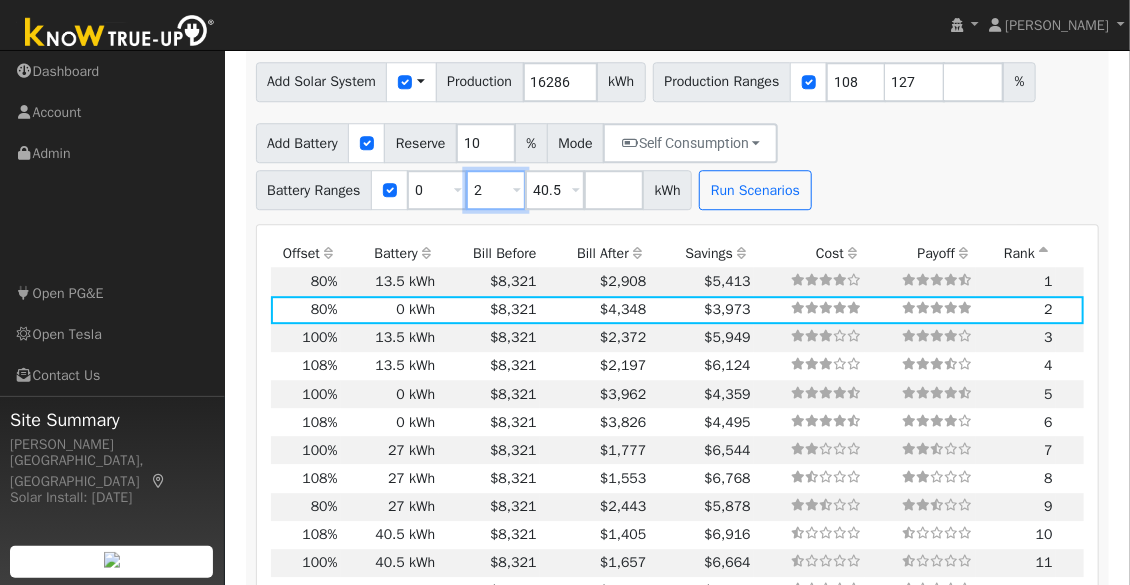 type 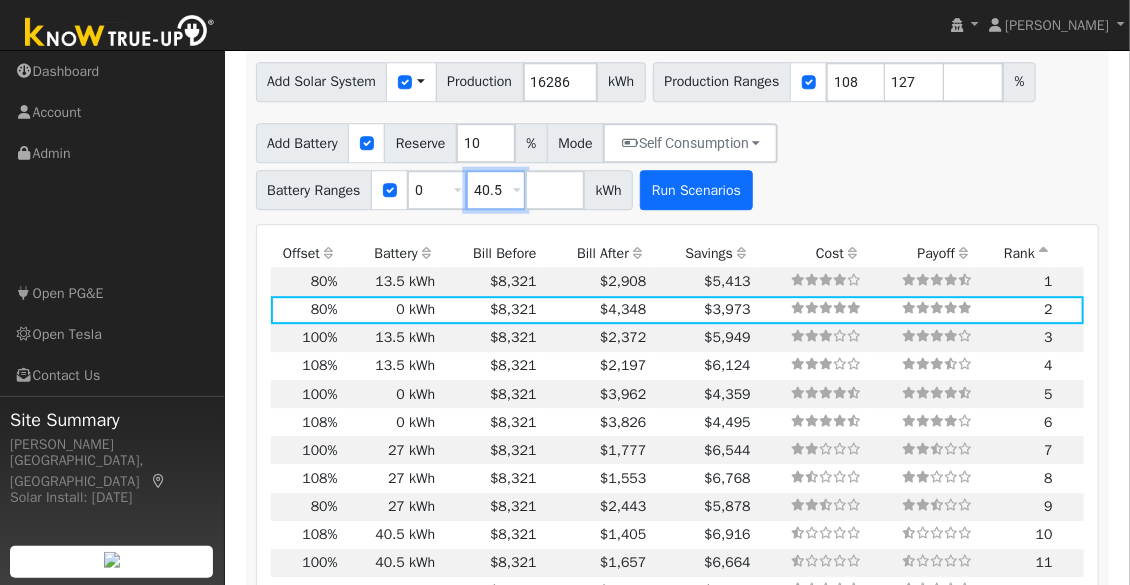 type on "40.5" 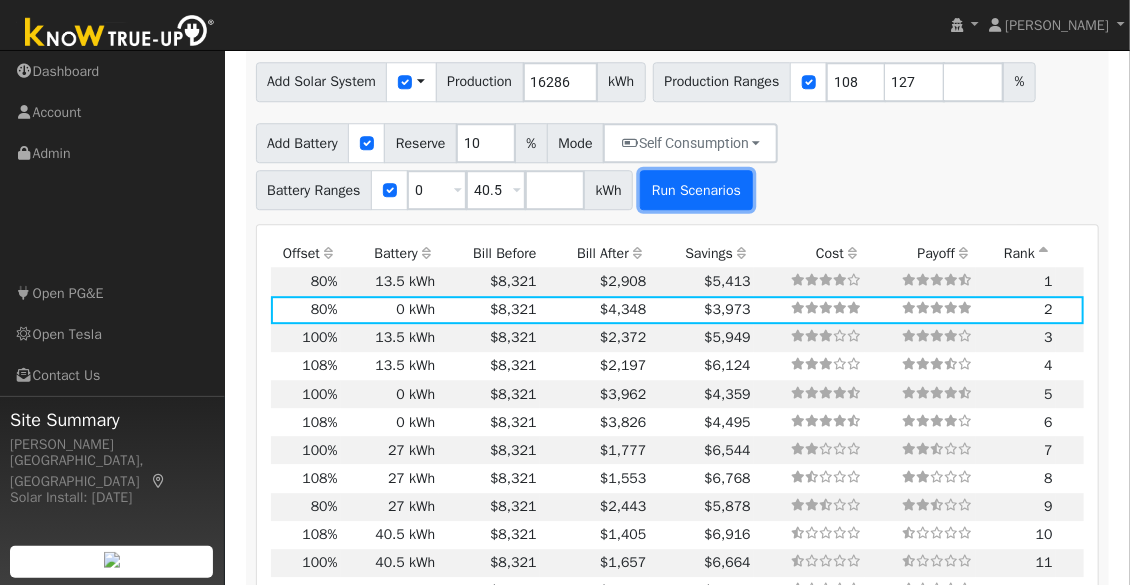 click on "Run Scenarios" at bounding box center (696, 190) 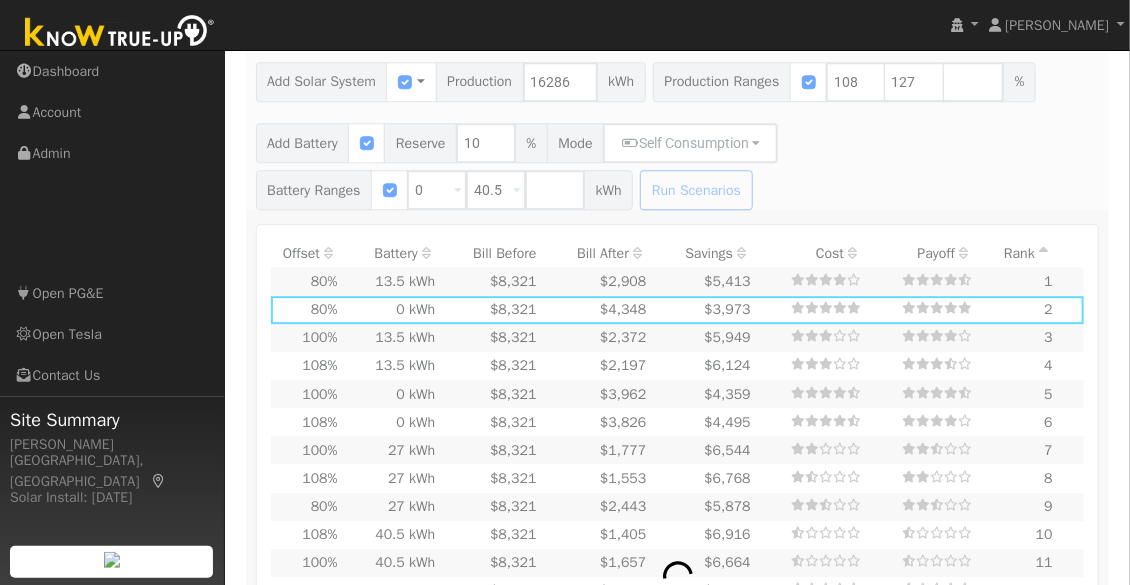 type on "11.7" 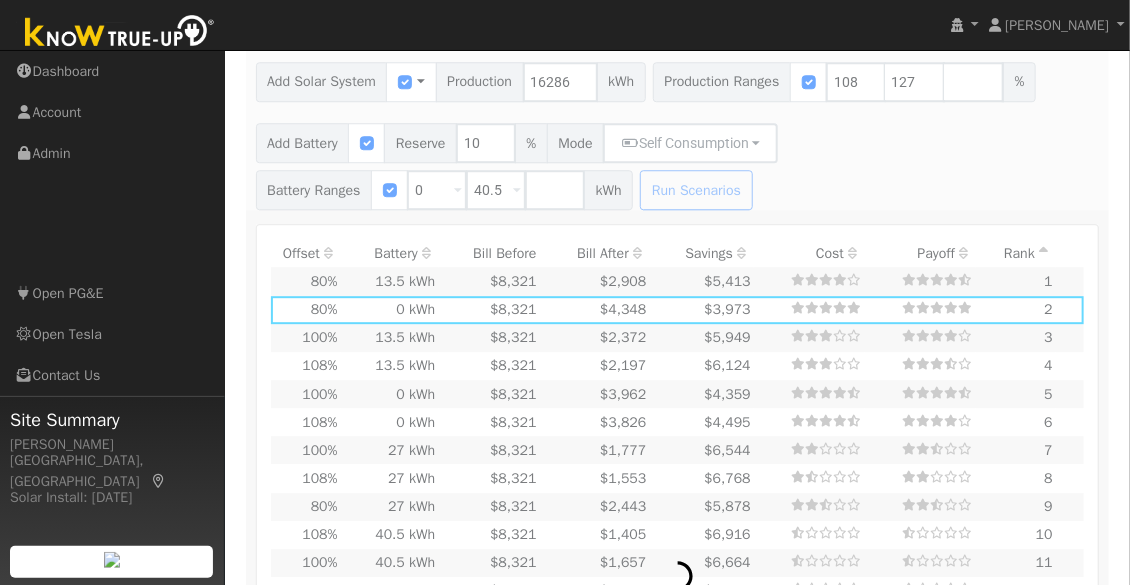 type on "$38,696" 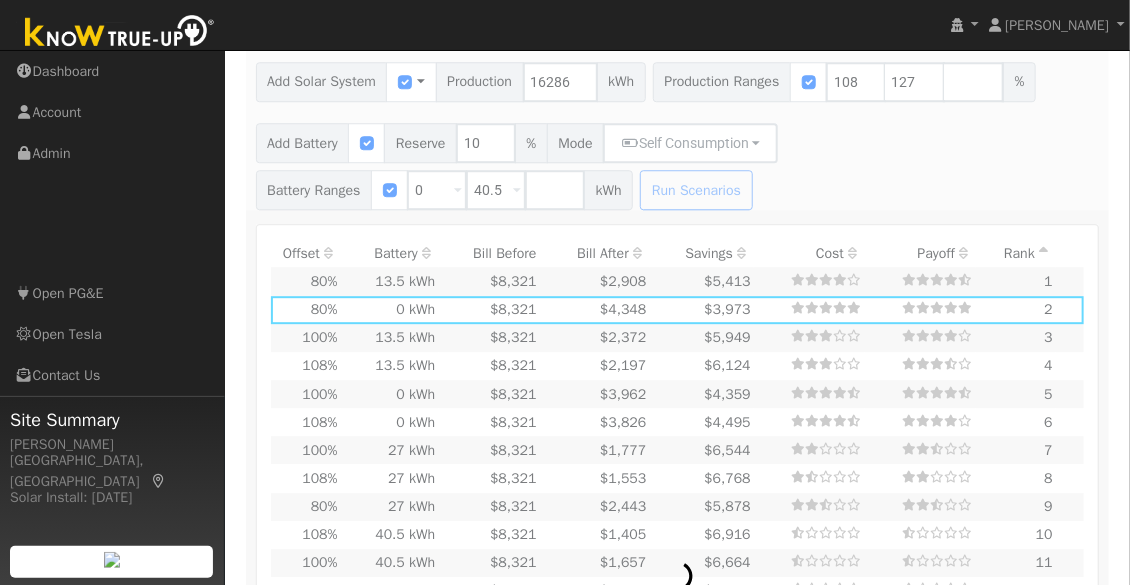 type on "$11,609" 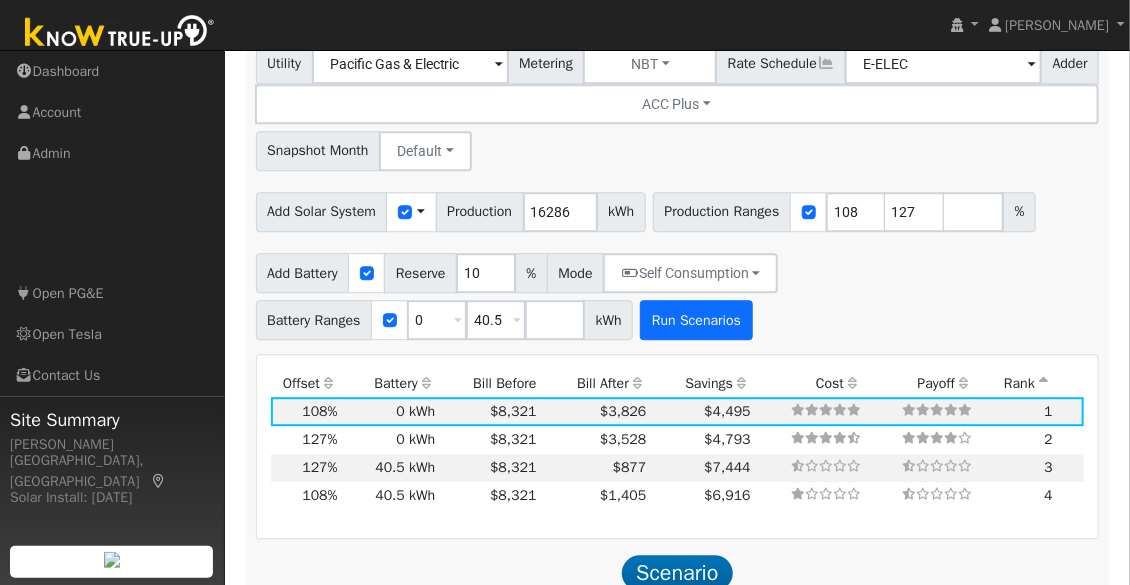 scroll, scrollTop: 1862, scrollLeft: 0, axis: vertical 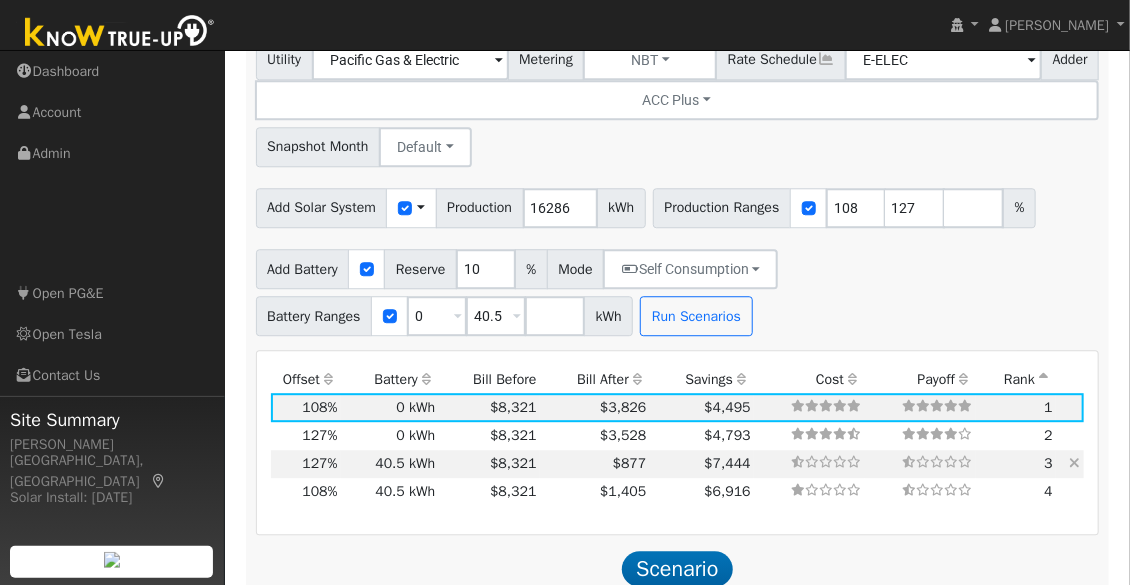 click on "$8,321" at bounding box center [489, 464] 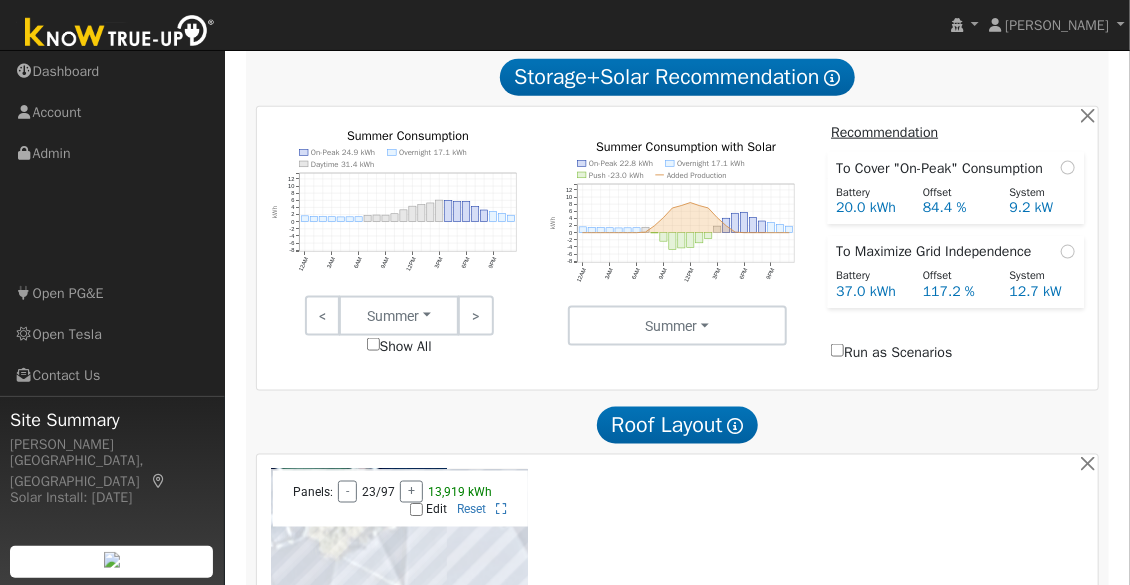 scroll, scrollTop: 707, scrollLeft: 0, axis: vertical 